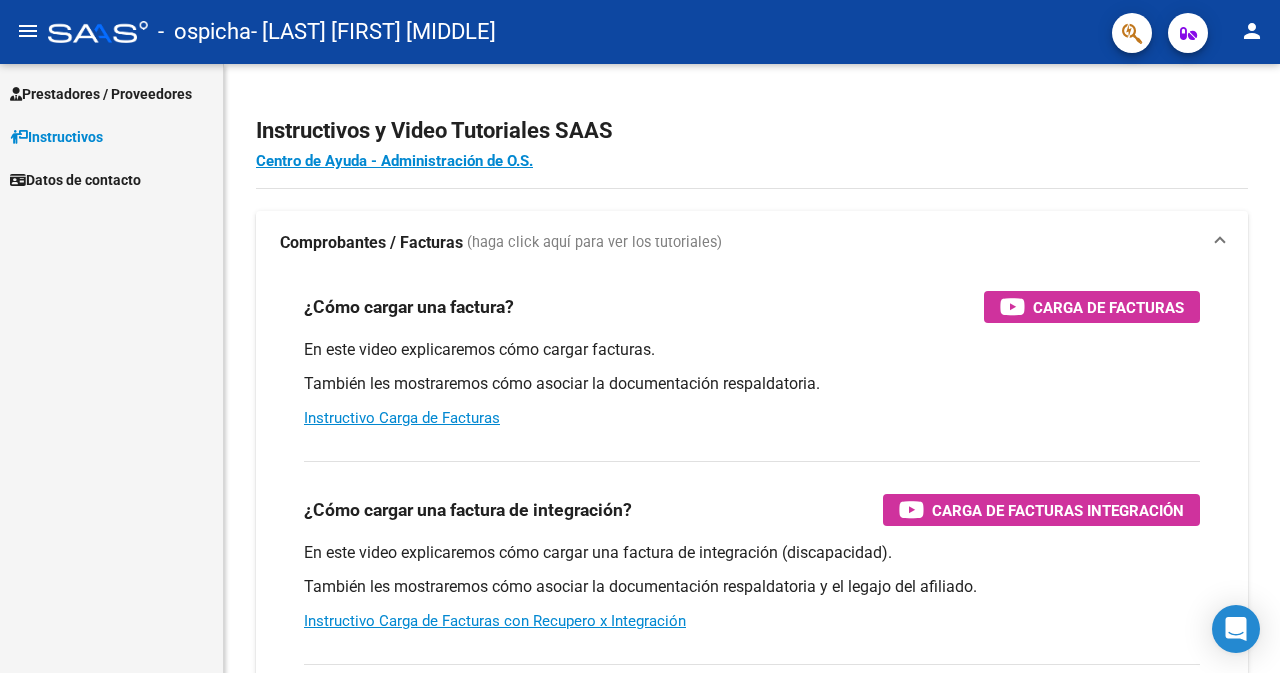 scroll, scrollTop: 0, scrollLeft: 0, axis: both 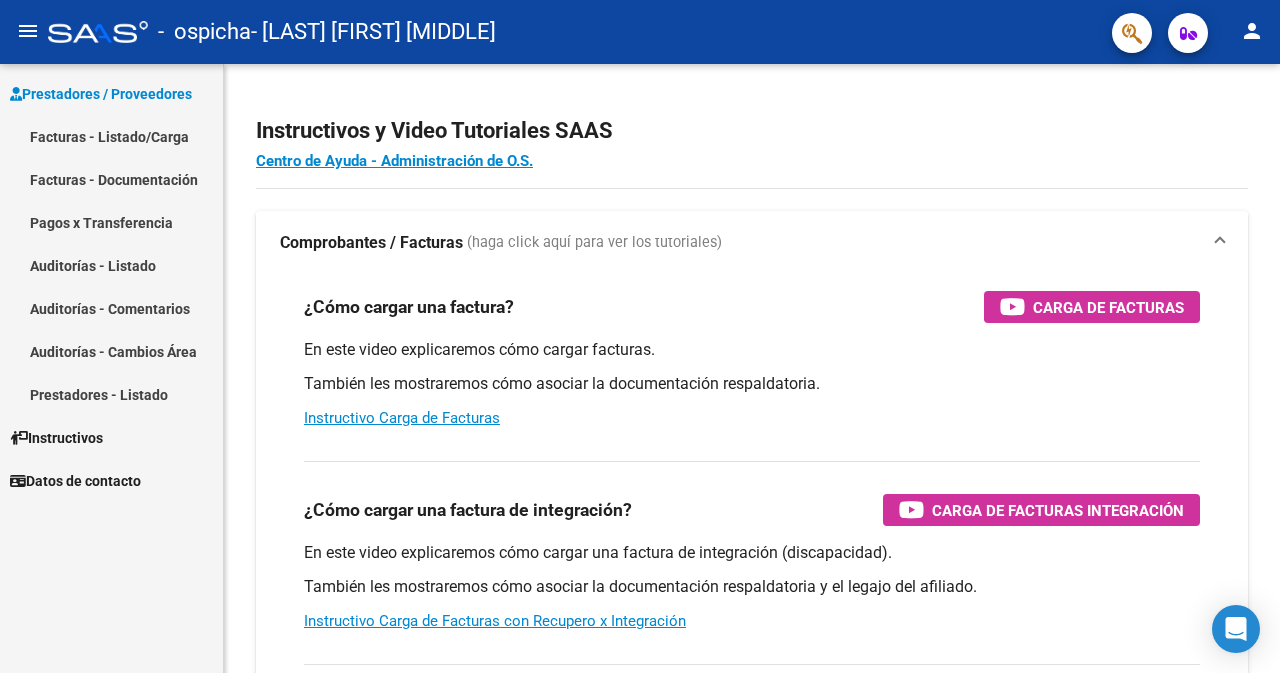 click on "Facturas - Documentación" at bounding box center [111, 179] 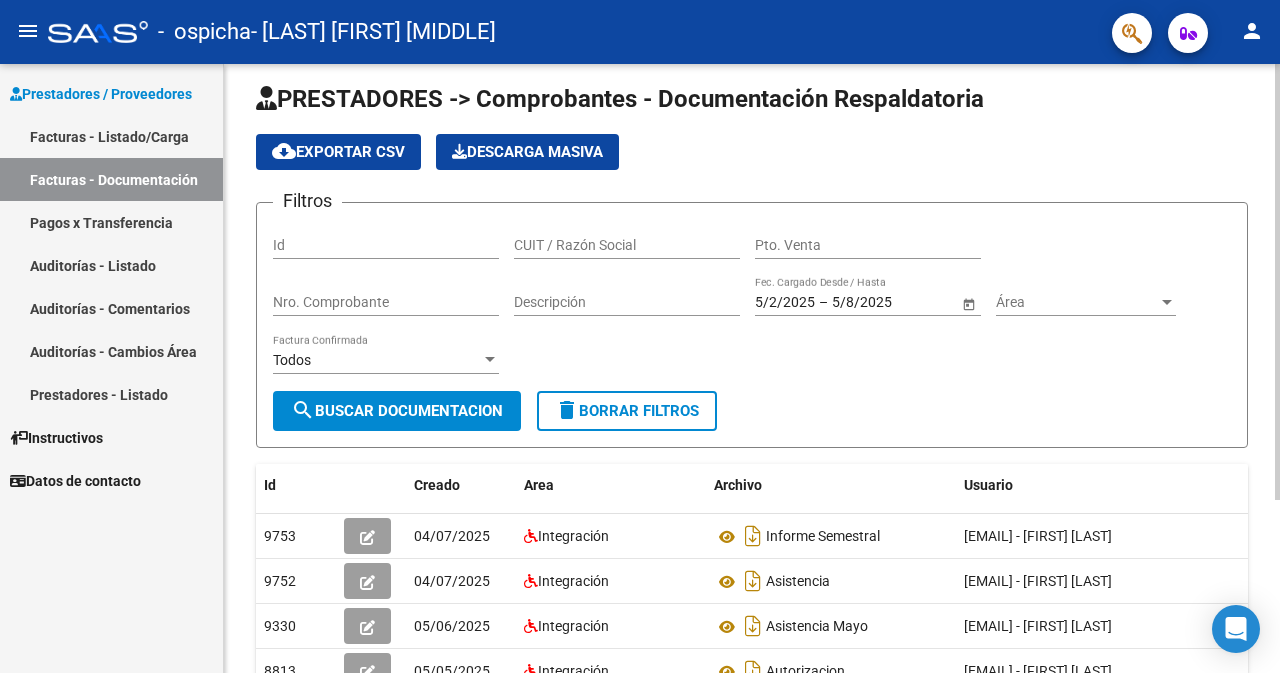 scroll, scrollTop: 0, scrollLeft: 0, axis: both 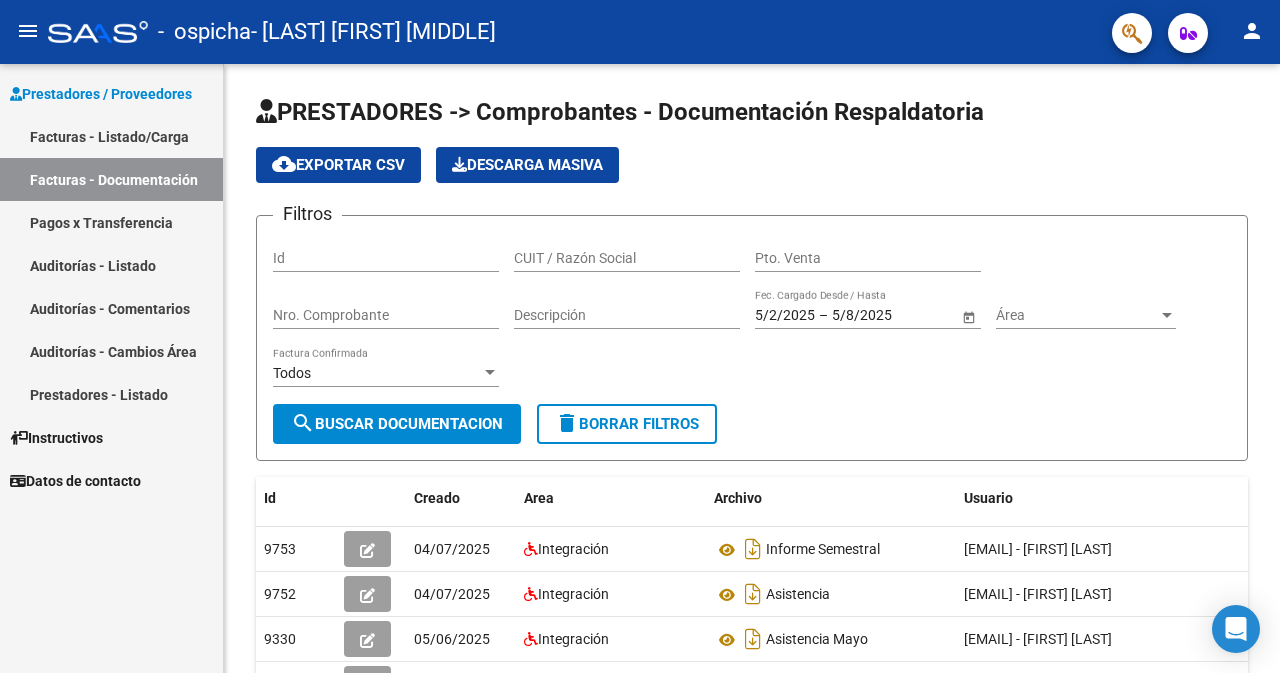 click on "Facturas - Listado/Carga" at bounding box center (111, 136) 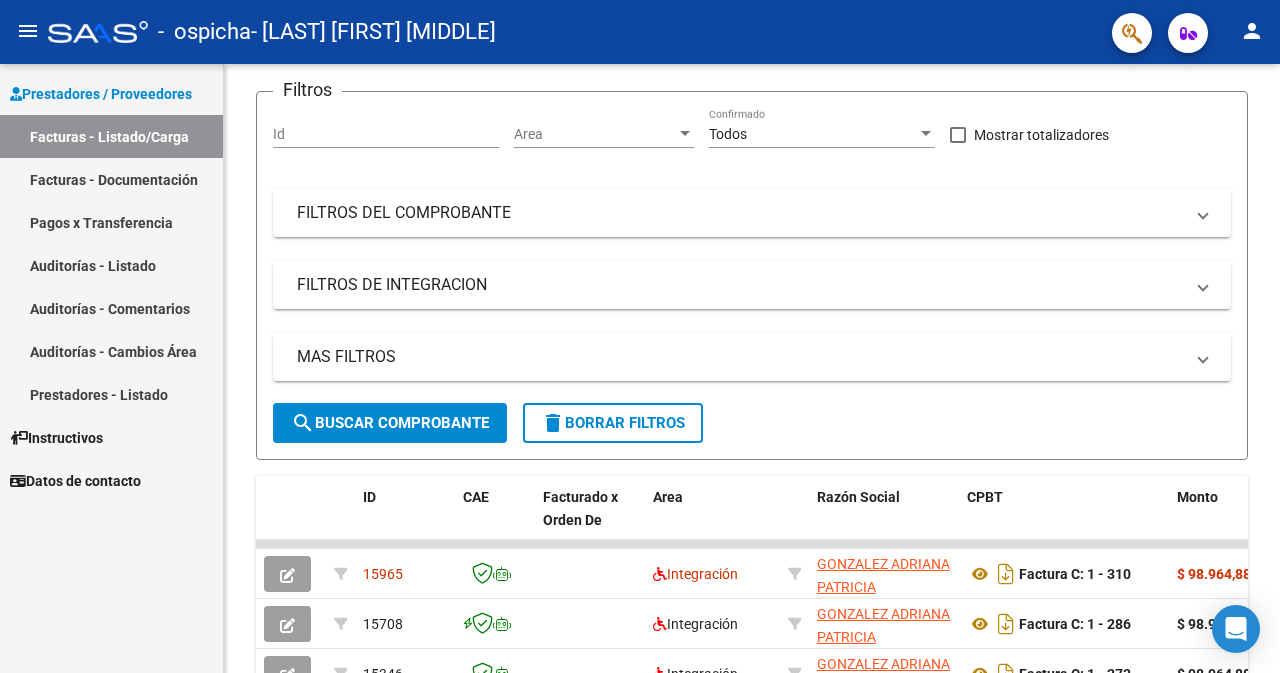 scroll, scrollTop: 0, scrollLeft: 0, axis: both 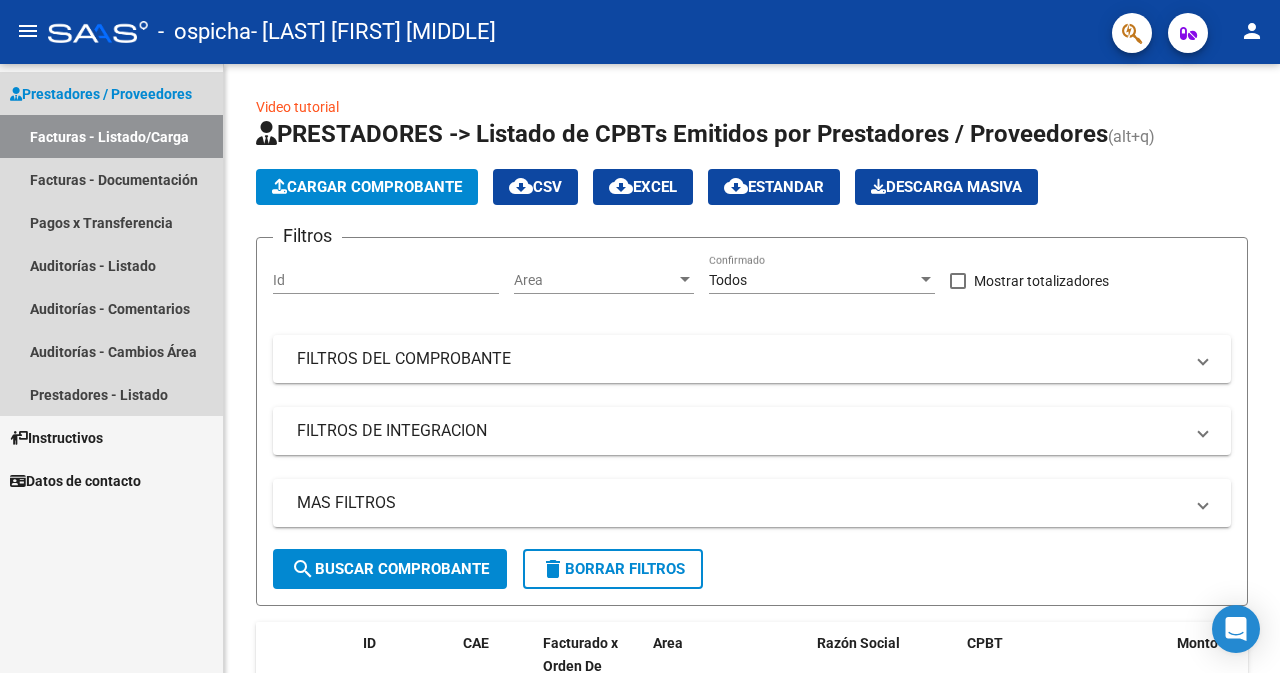 click on "Prestadores / Proveedores" at bounding box center [101, 94] 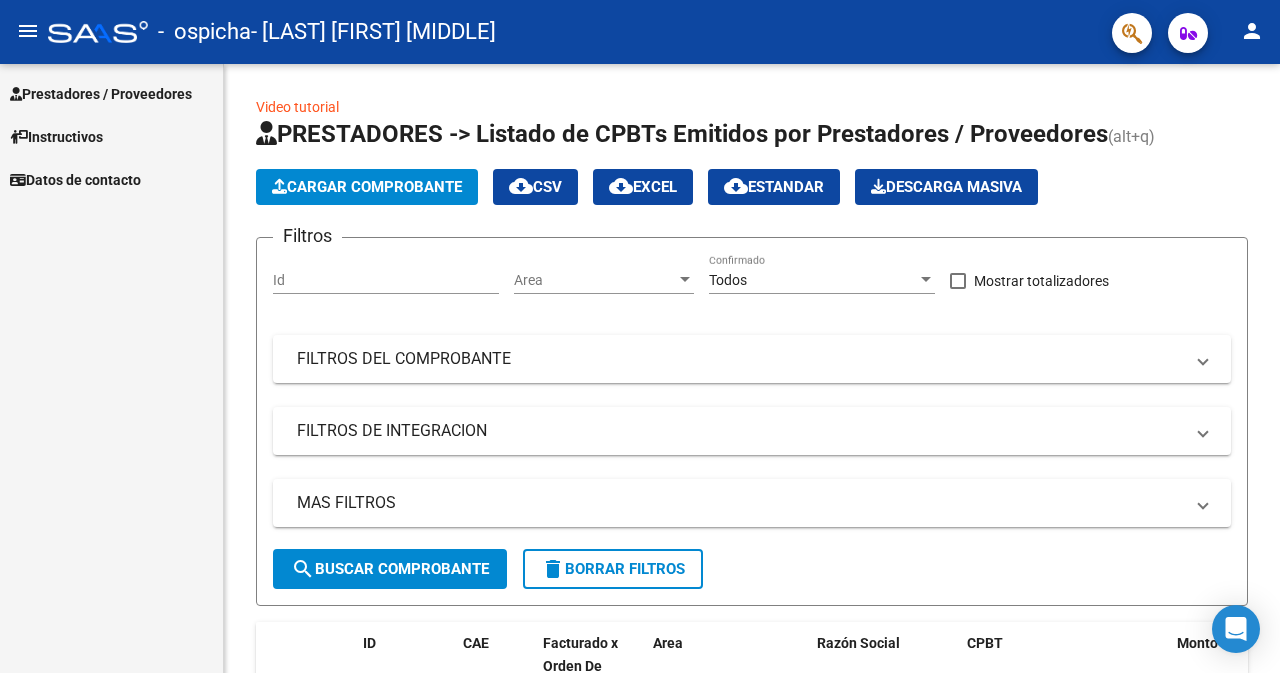 click on "Prestadores / Proveedores" at bounding box center (101, 94) 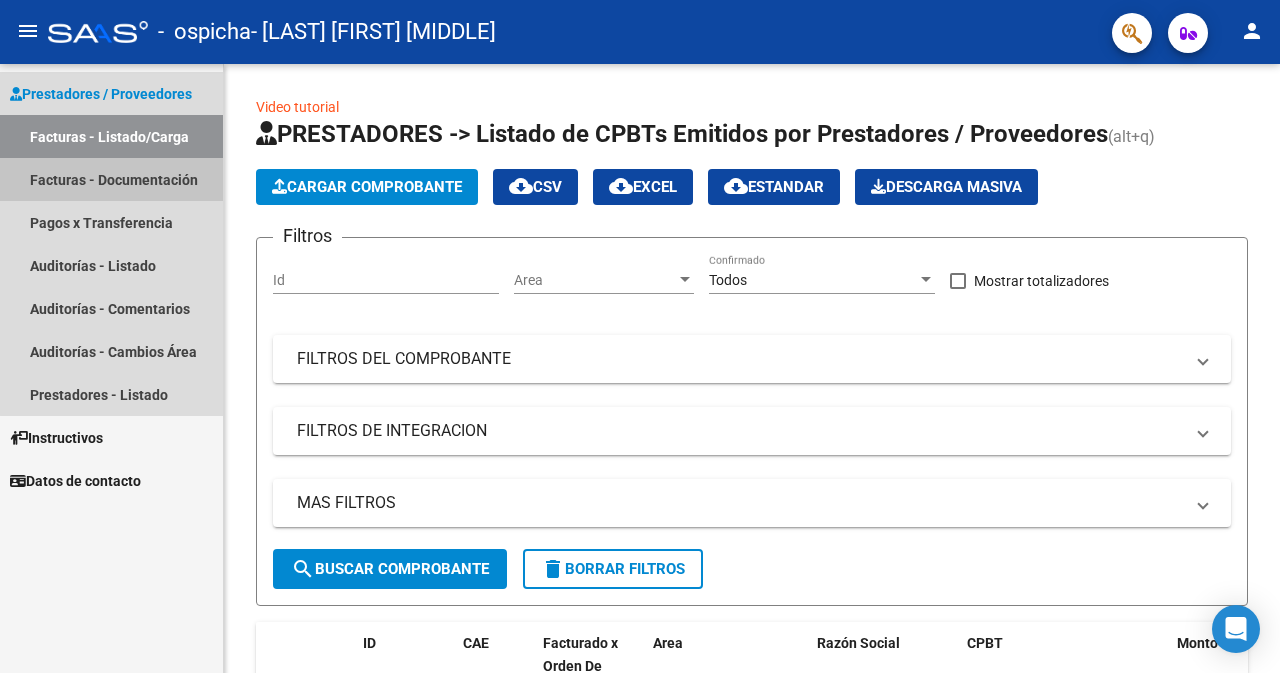 click on "Facturas - Documentación" at bounding box center (111, 179) 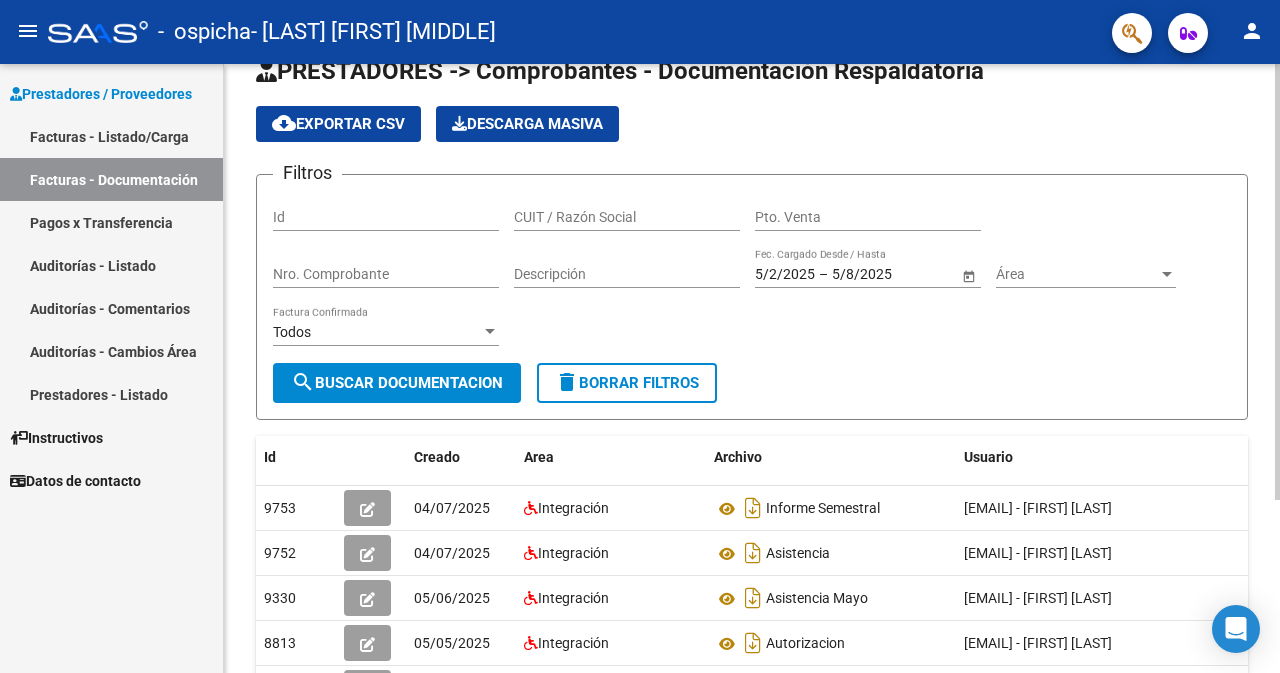 scroll, scrollTop: 0, scrollLeft: 0, axis: both 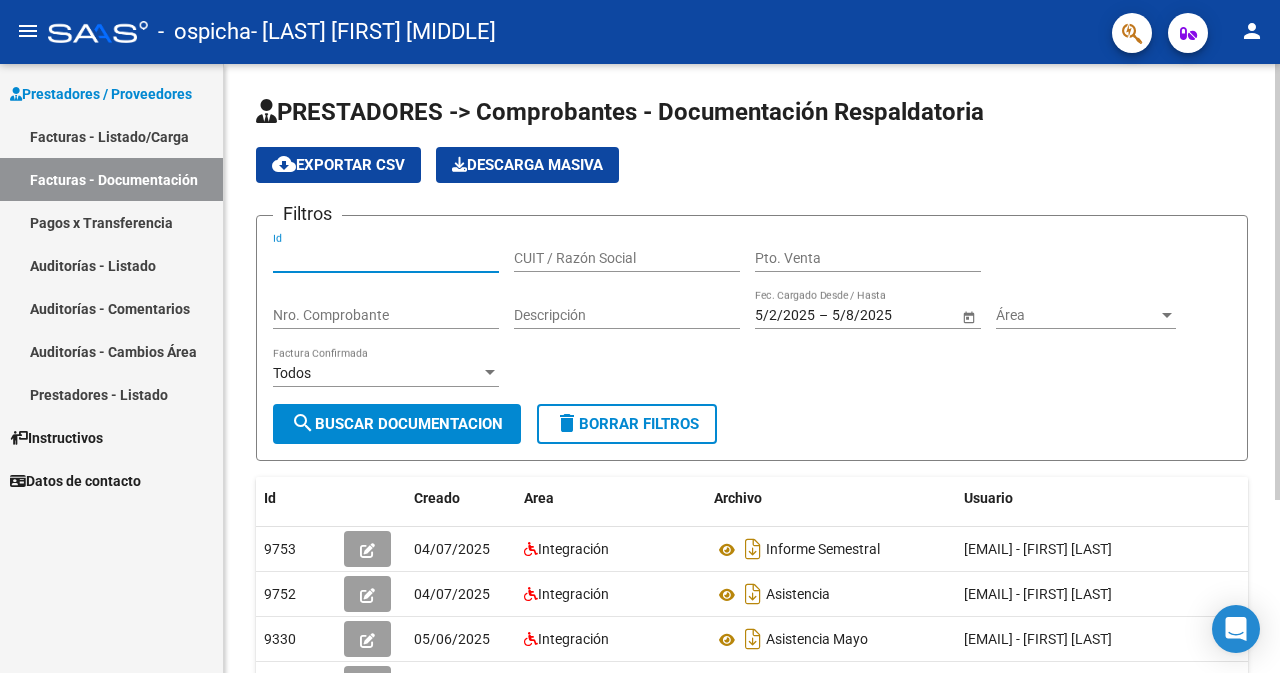 click on "Id" at bounding box center (386, 258) 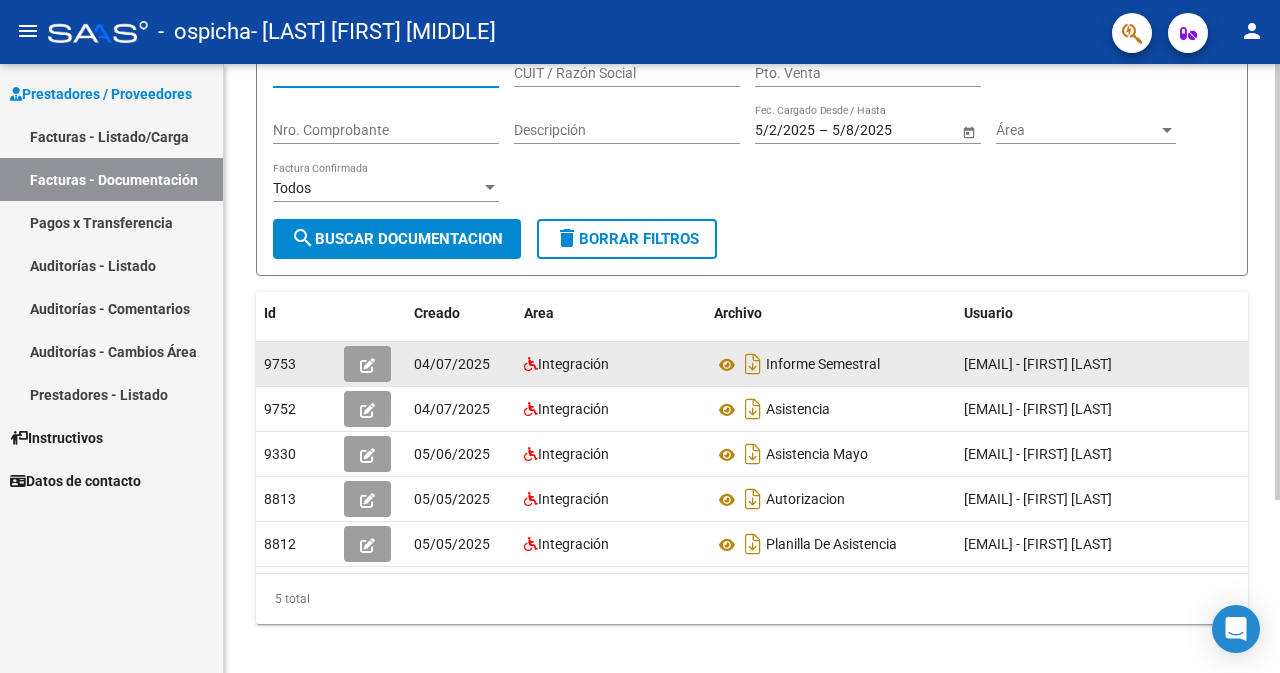 scroll, scrollTop: 0, scrollLeft: 0, axis: both 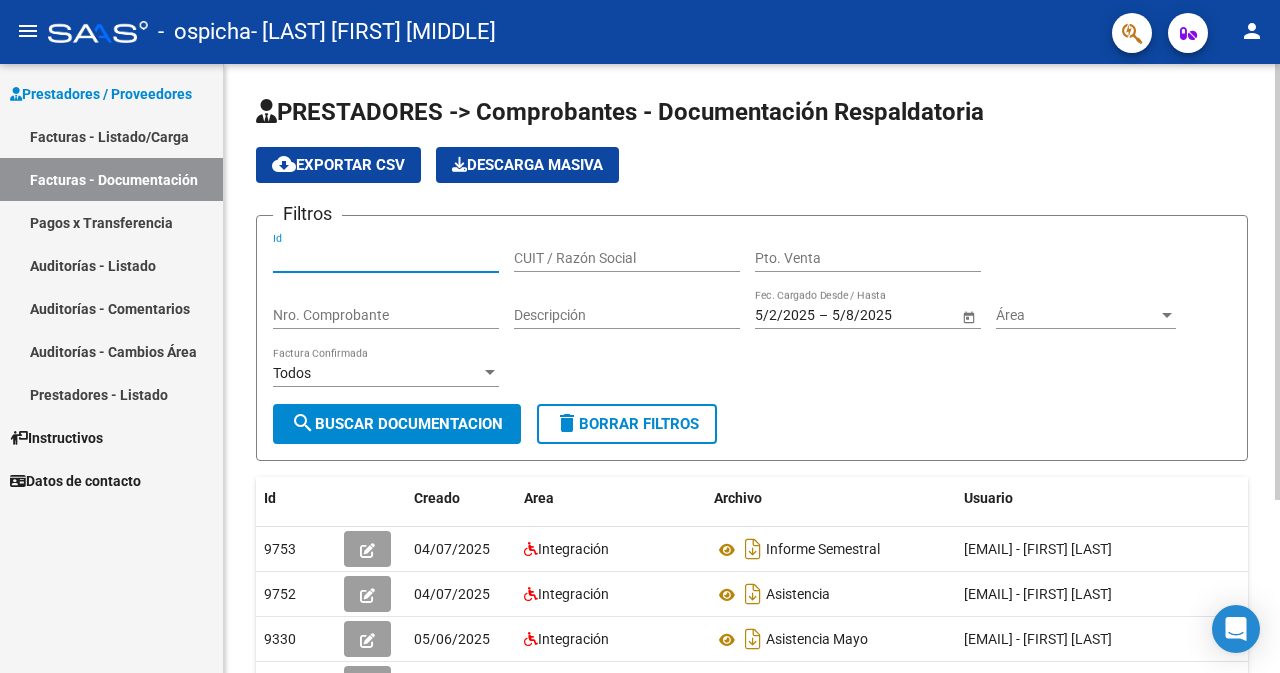 click at bounding box center (1167, 315) 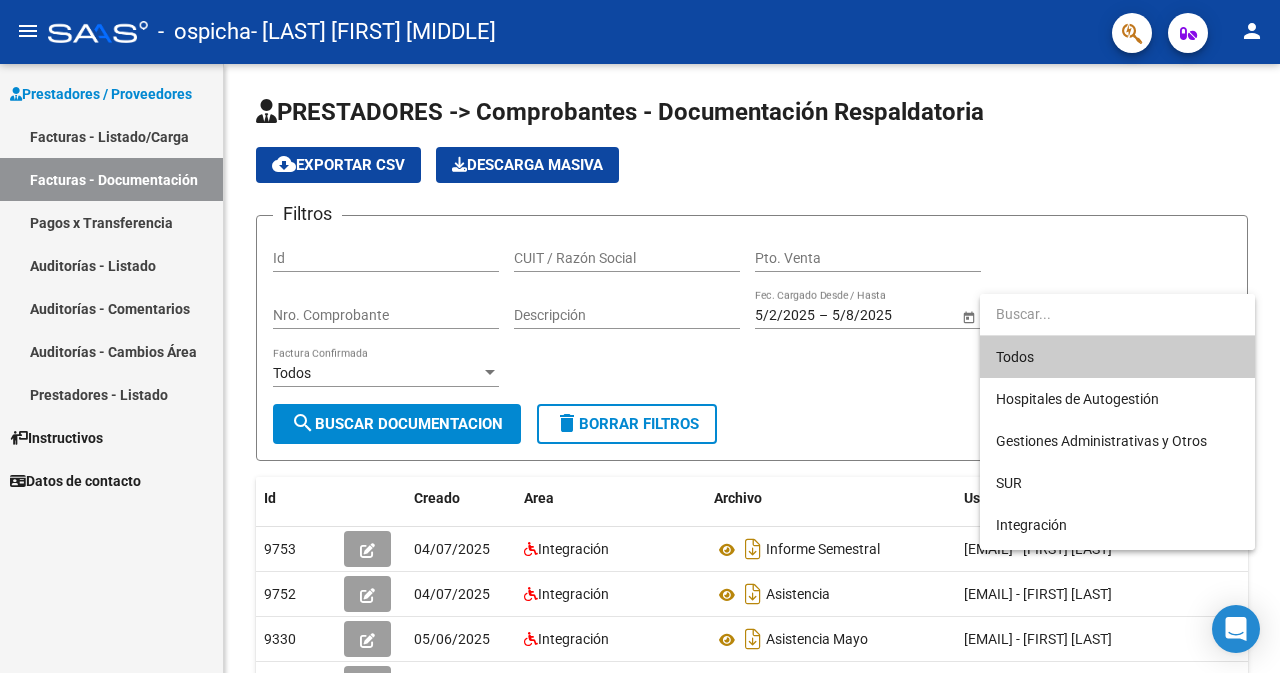 click at bounding box center [640, 336] 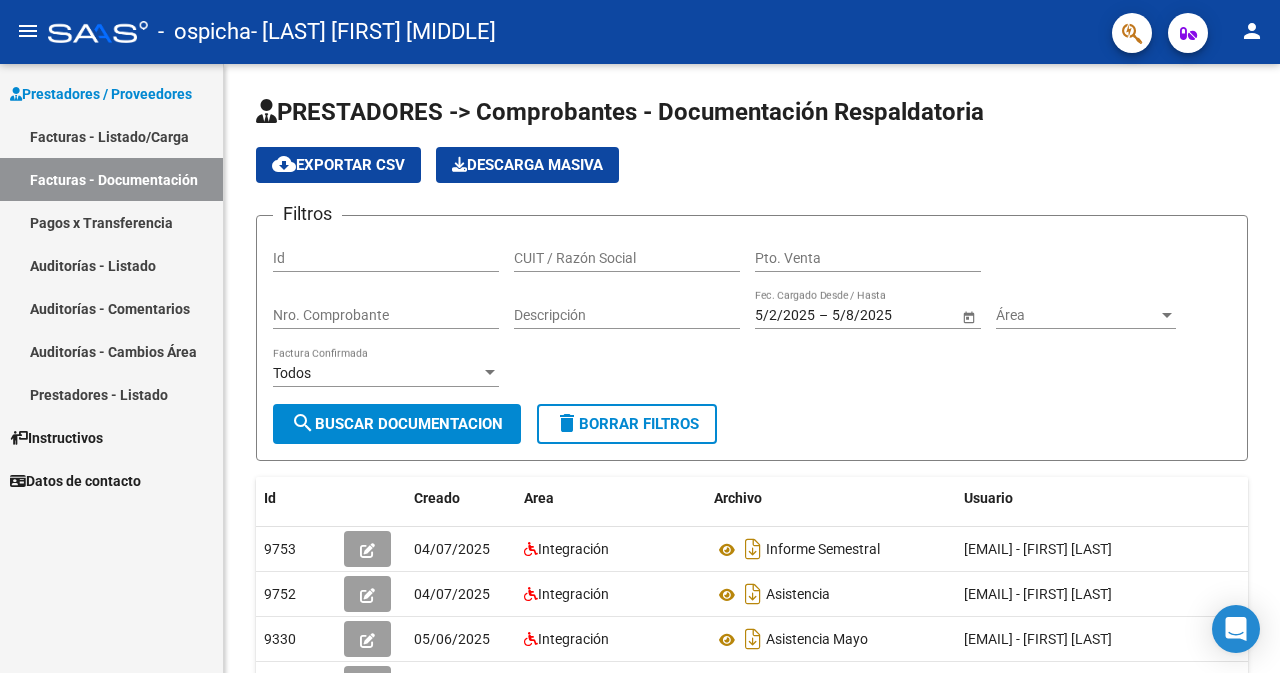 click on "Instructivos" at bounding box center (111, 437) 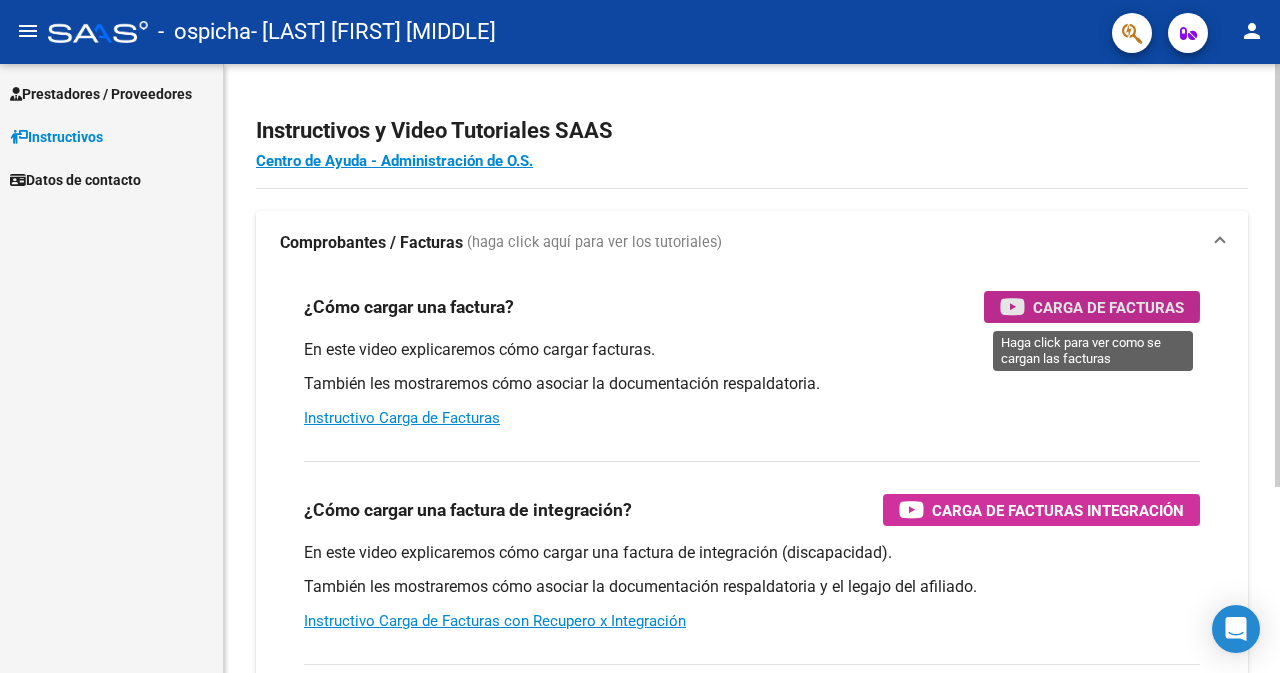 click on "Carga de Facturas" at bounding box center [1108, 307] 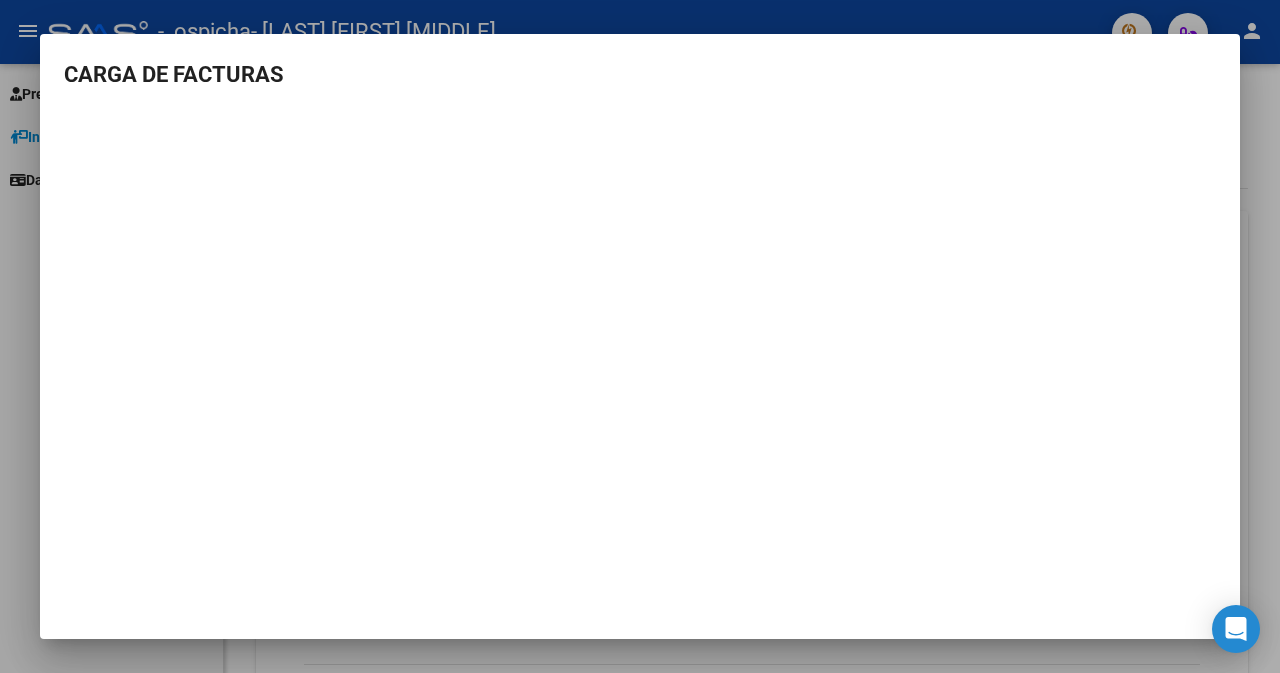 click at bounding box center (640, 336) 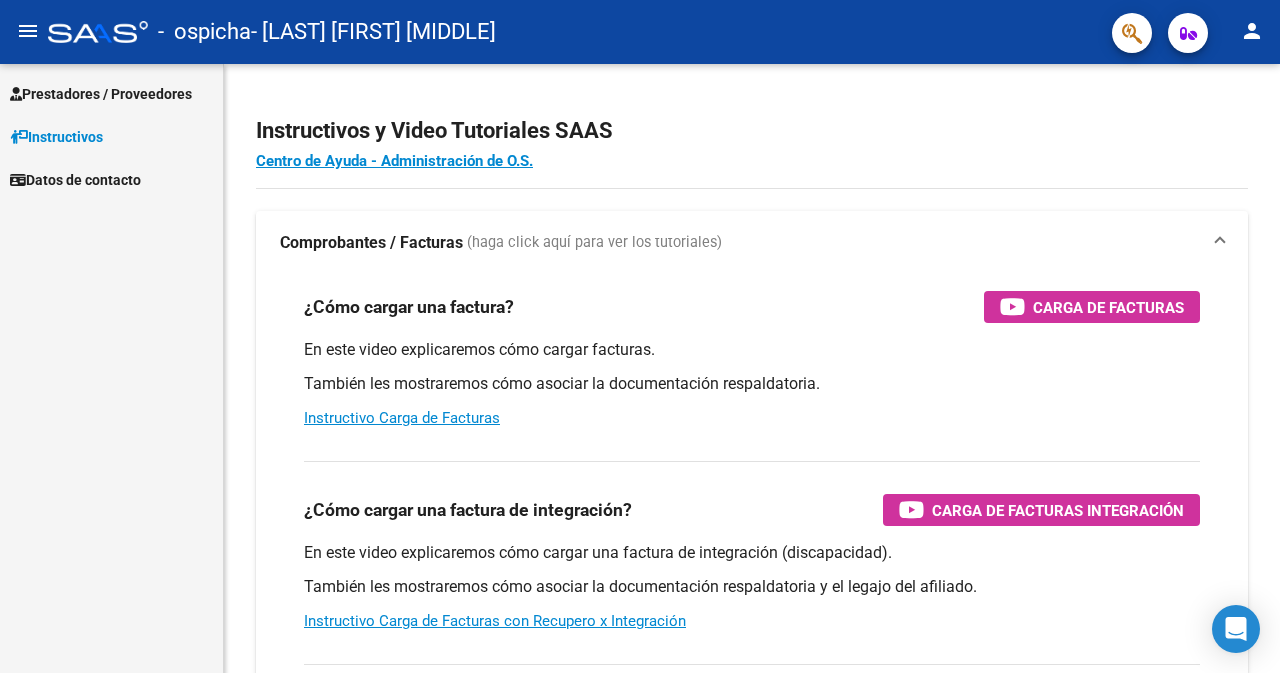 click on "Prestadores / Proveedores" at bounding box center (101, 94) 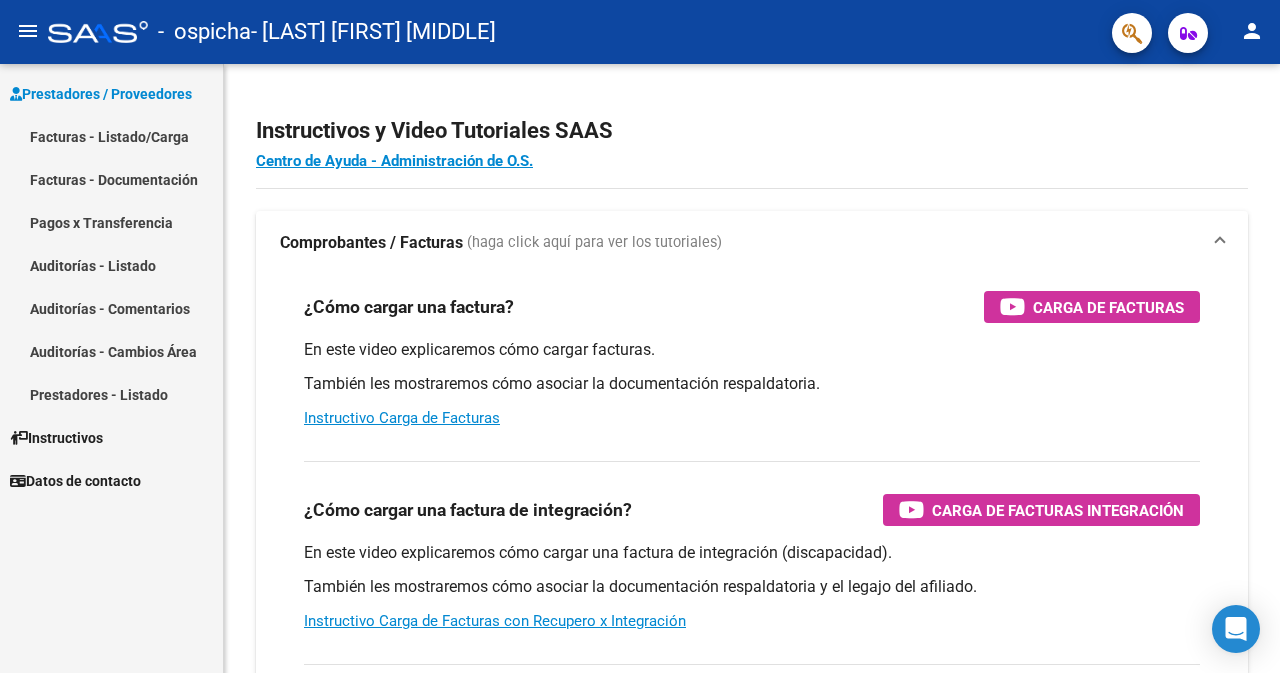 click on "Facturas - Listado/Carga" at bounding box center [111, 136] 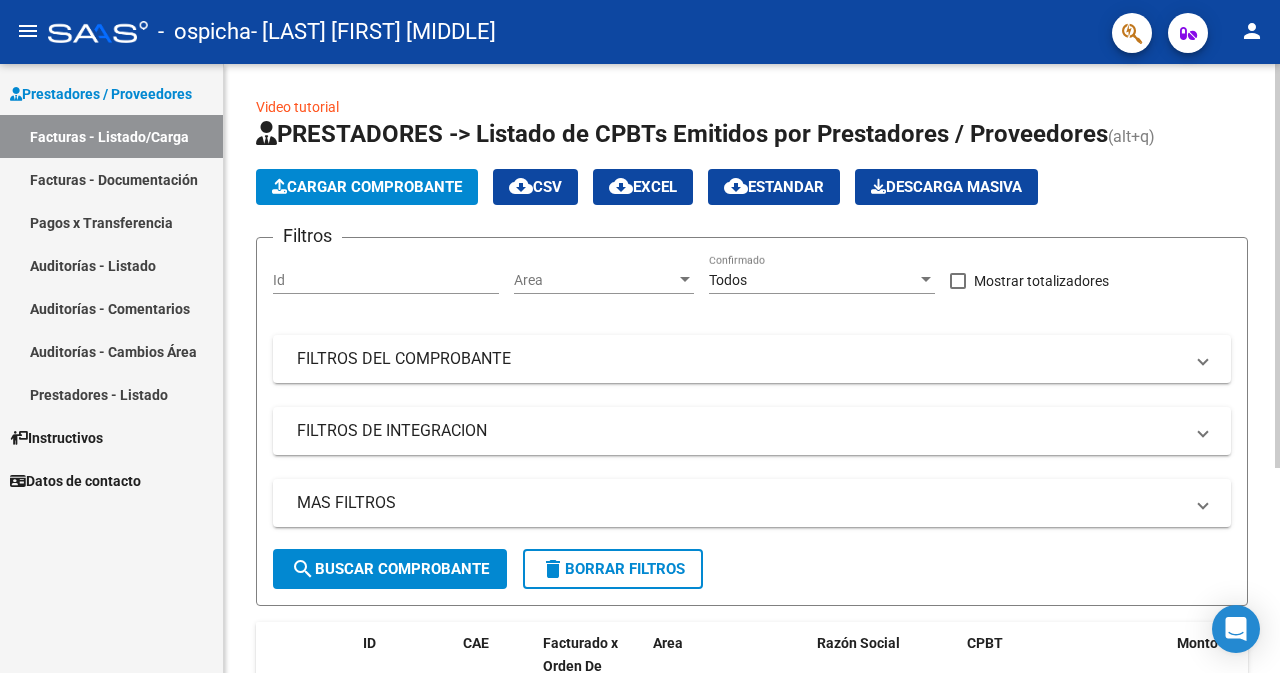 click on "Cargar Comprobante" 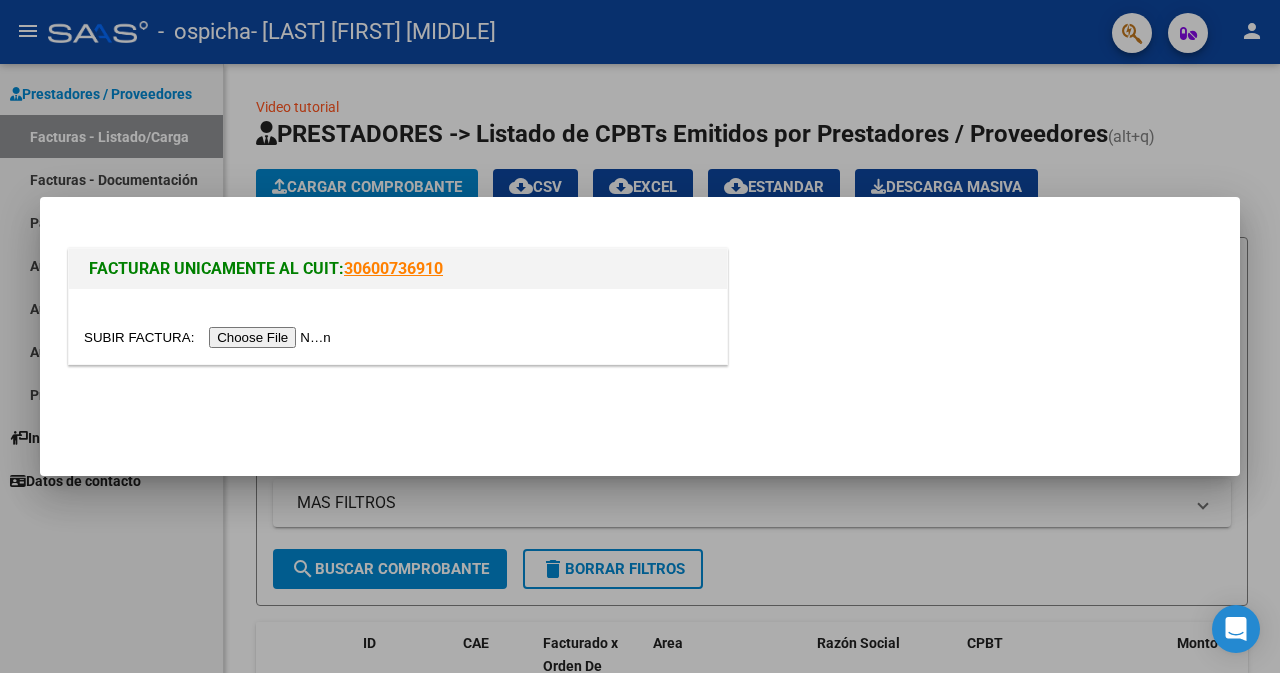 click at bounding box center (210, 337) 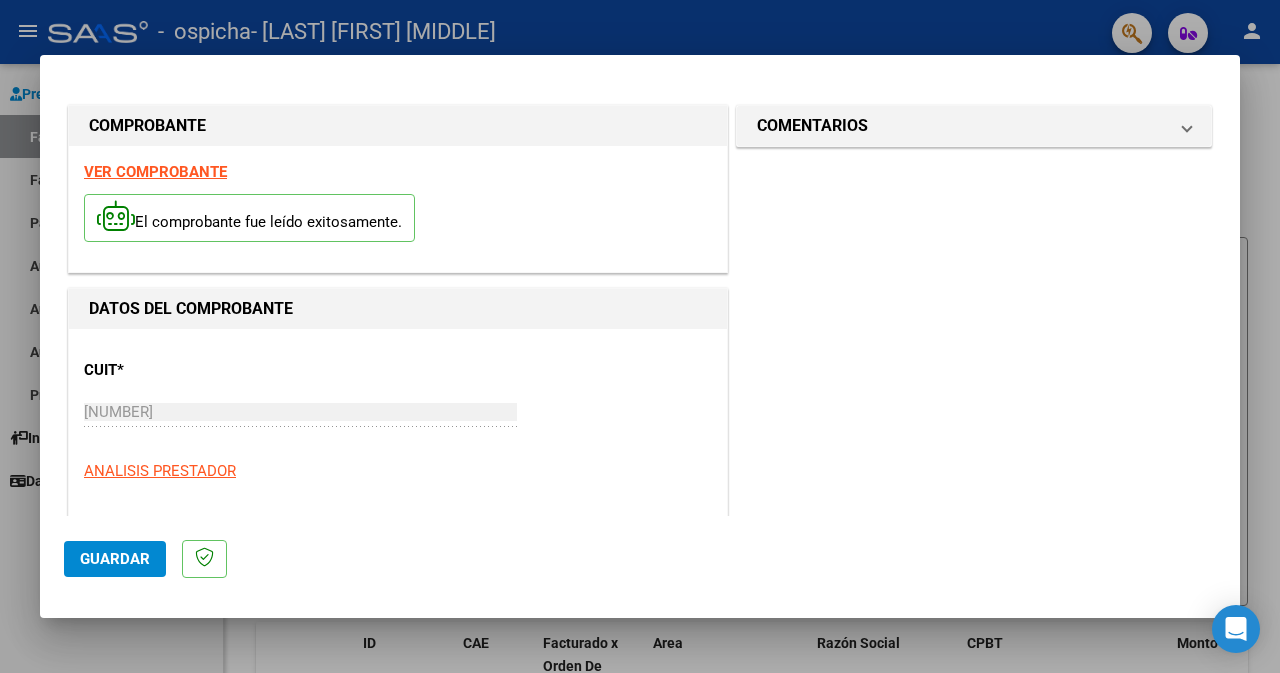 scroll, scrollTop: 200, scrollLeft: 0, axis: vertical 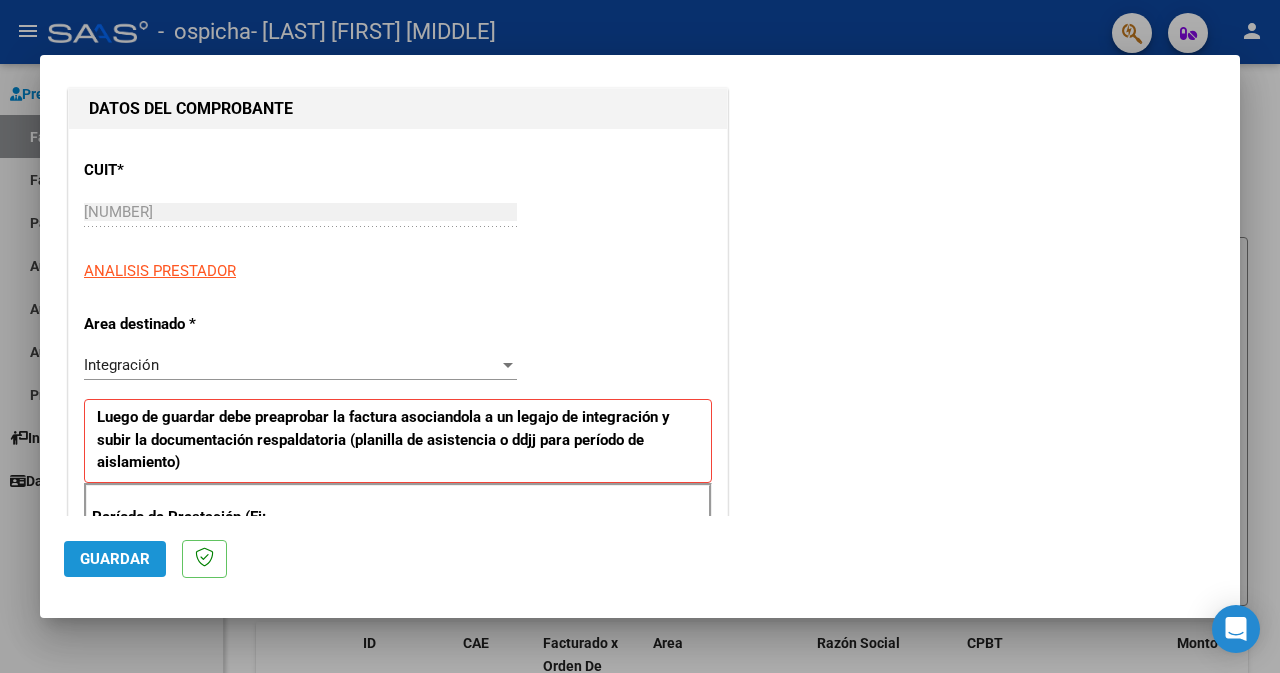 click on "Guardar" 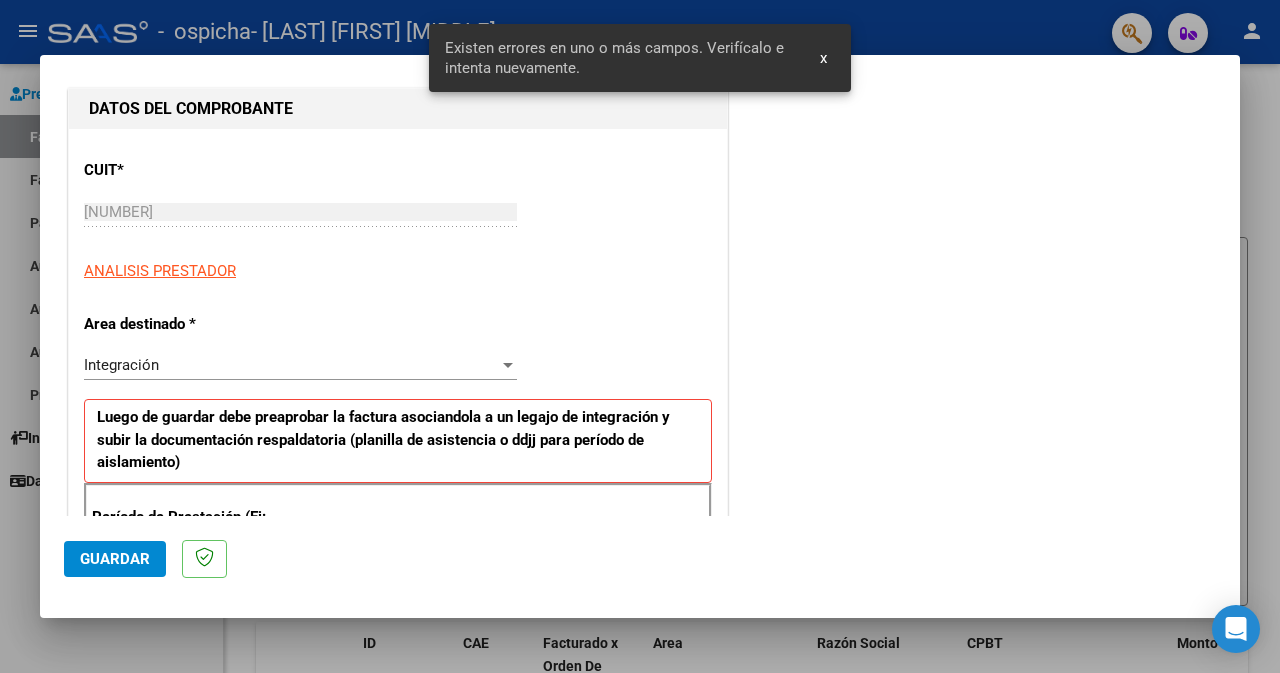 scroll, scrollTop: 463, scrollLeft: 0, axis: vertical 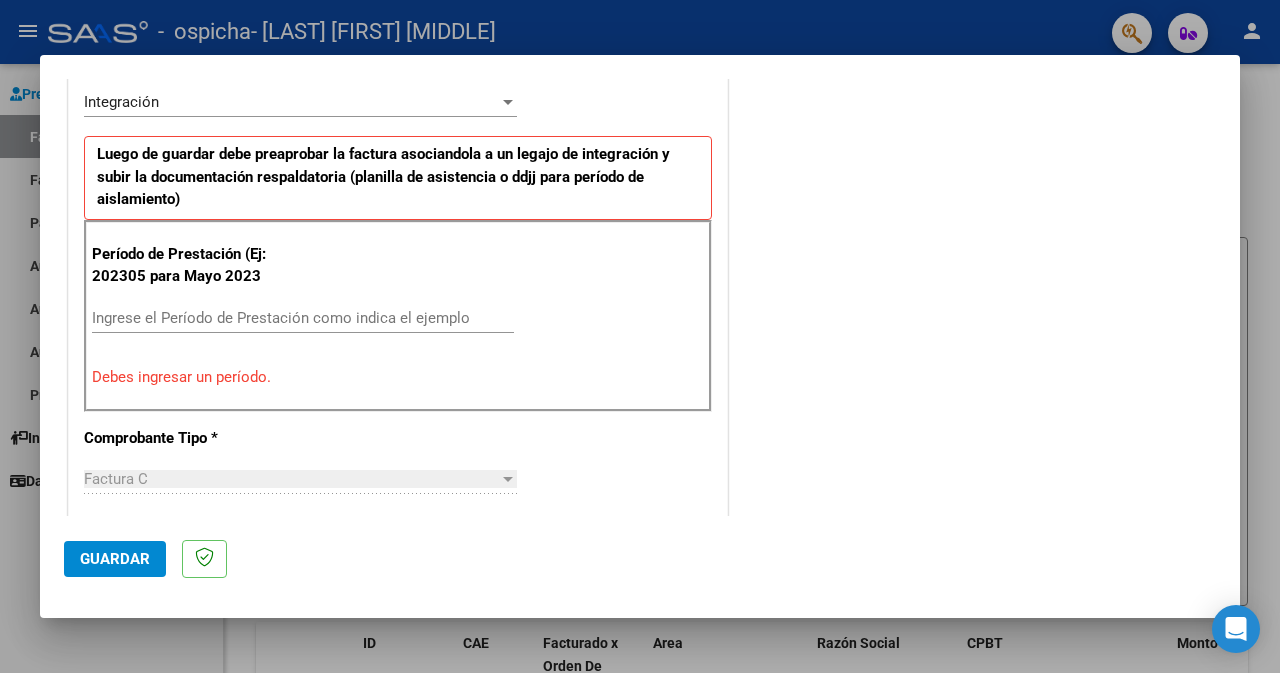 click on "Guardar" 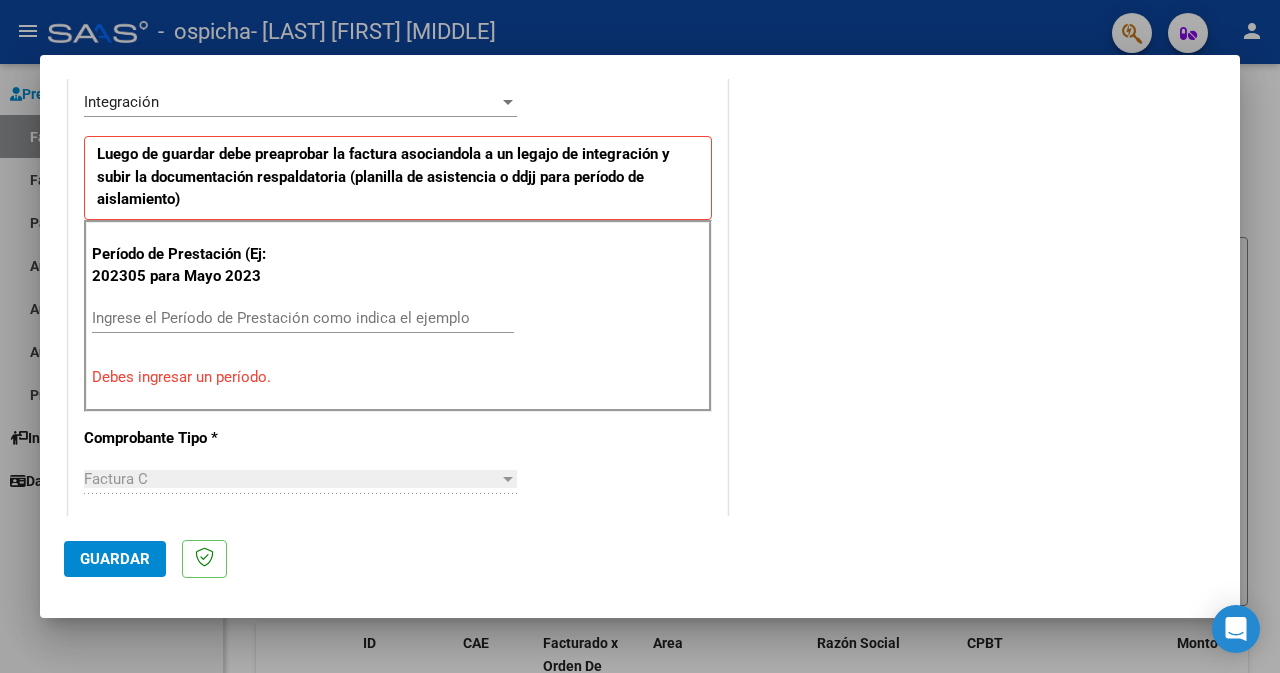 click on "Ingrese el Período de Prestación como indica el ejemplo" at bounding box center [303, 318] 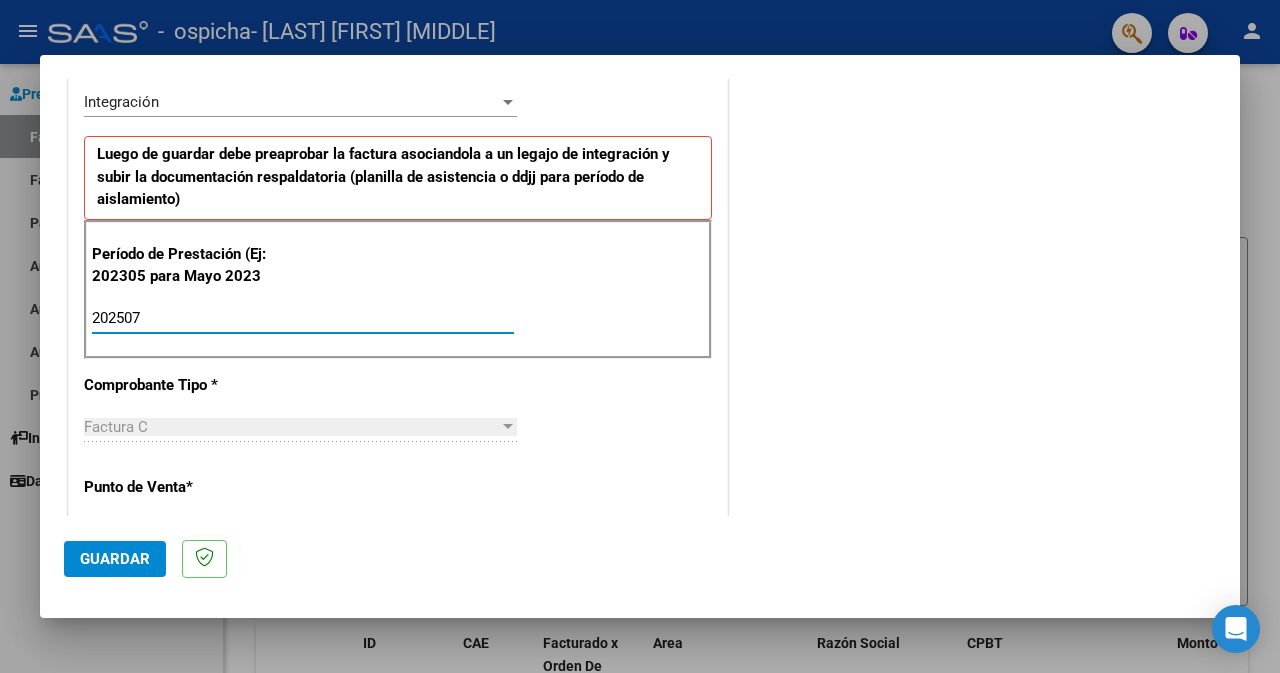 type on "202507" 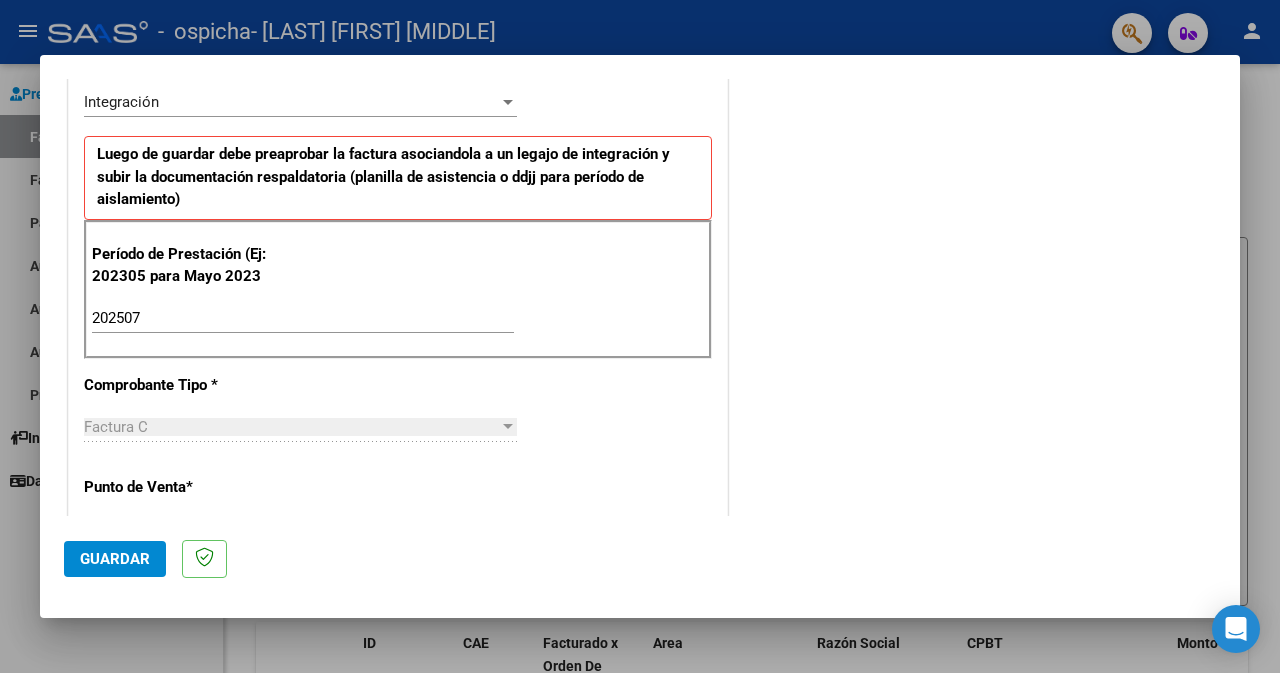 click on "Factura C" at bounding box center (300, 427) 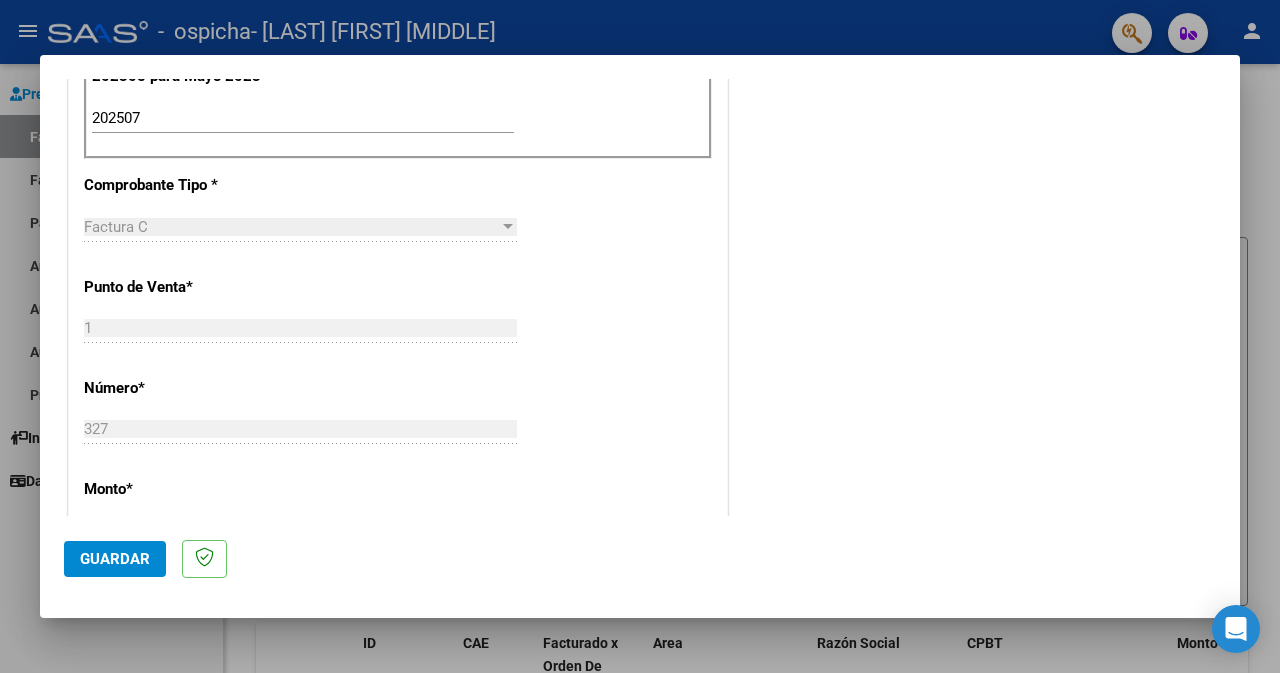 click at bounding box center [508, 226] 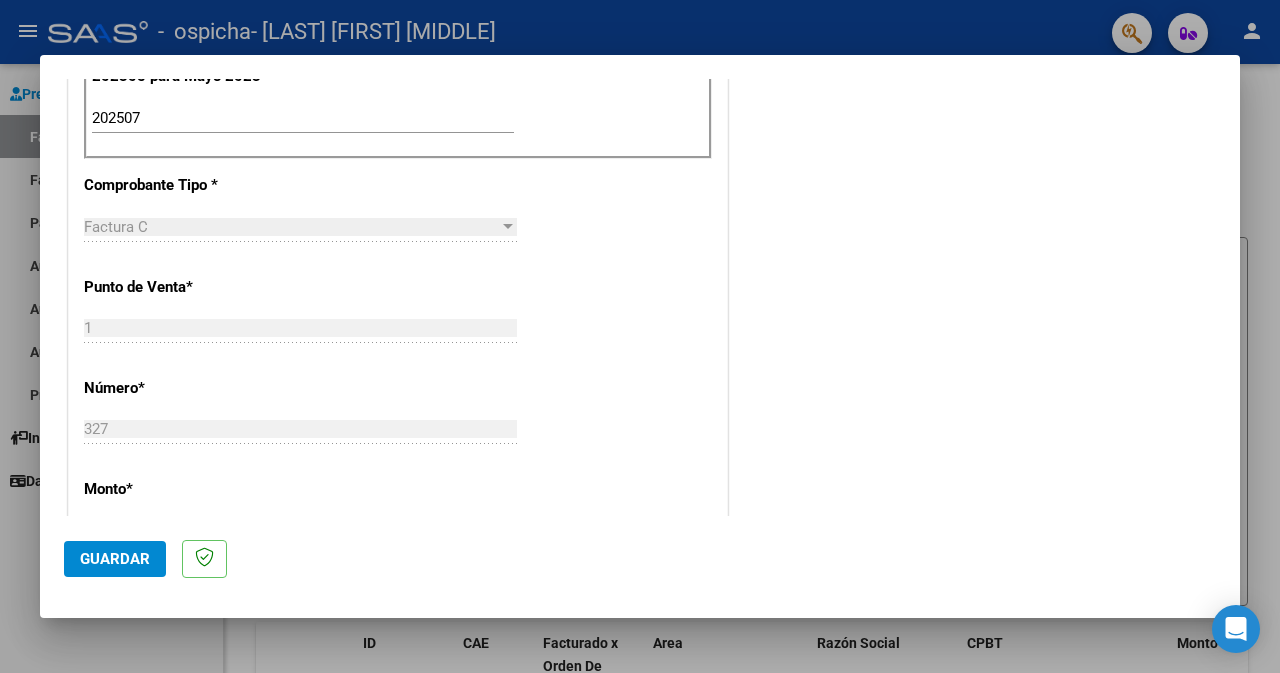 click on "Guardar" 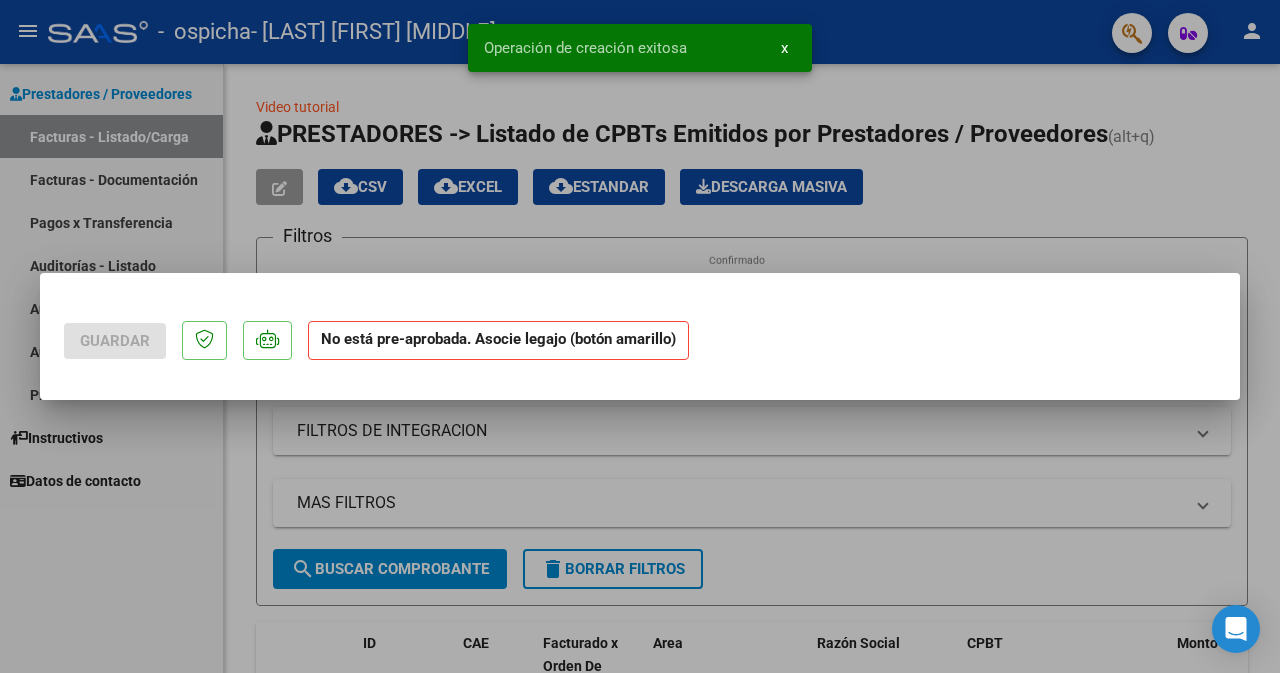 scroll, scrollTop: 0, scrollLeft: 0, axis: both 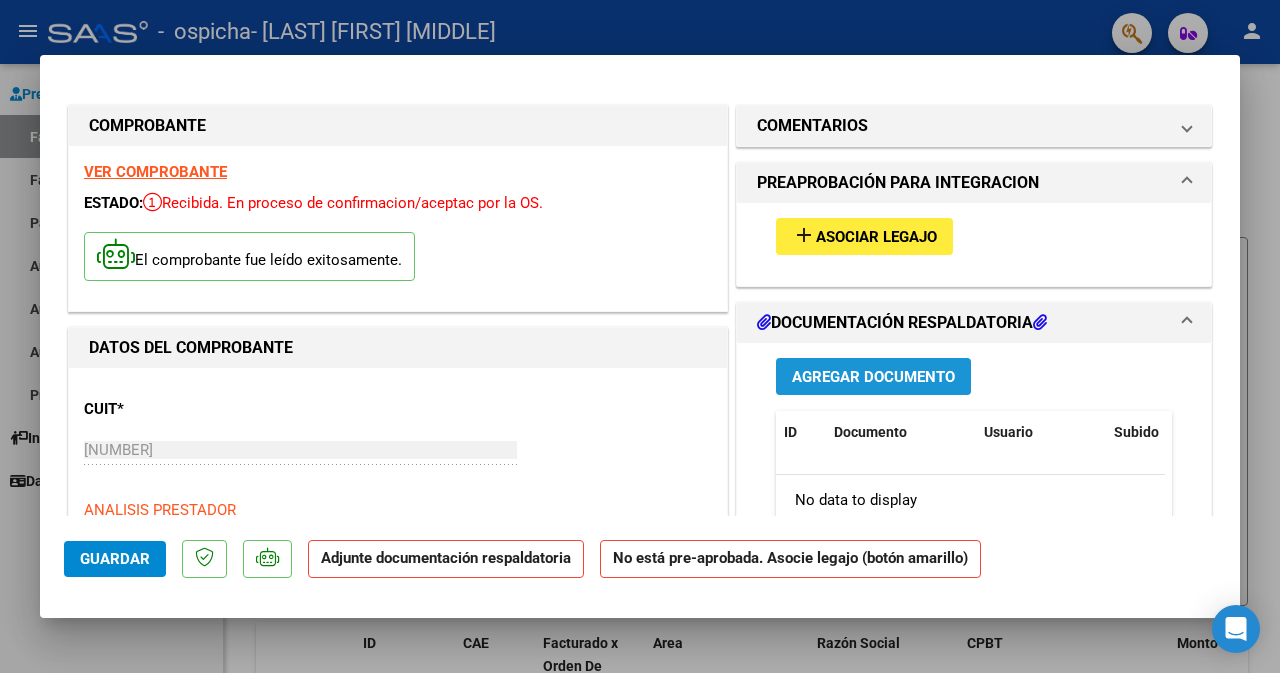 click on "Agregar Documento" at bounding box center [873, 377] 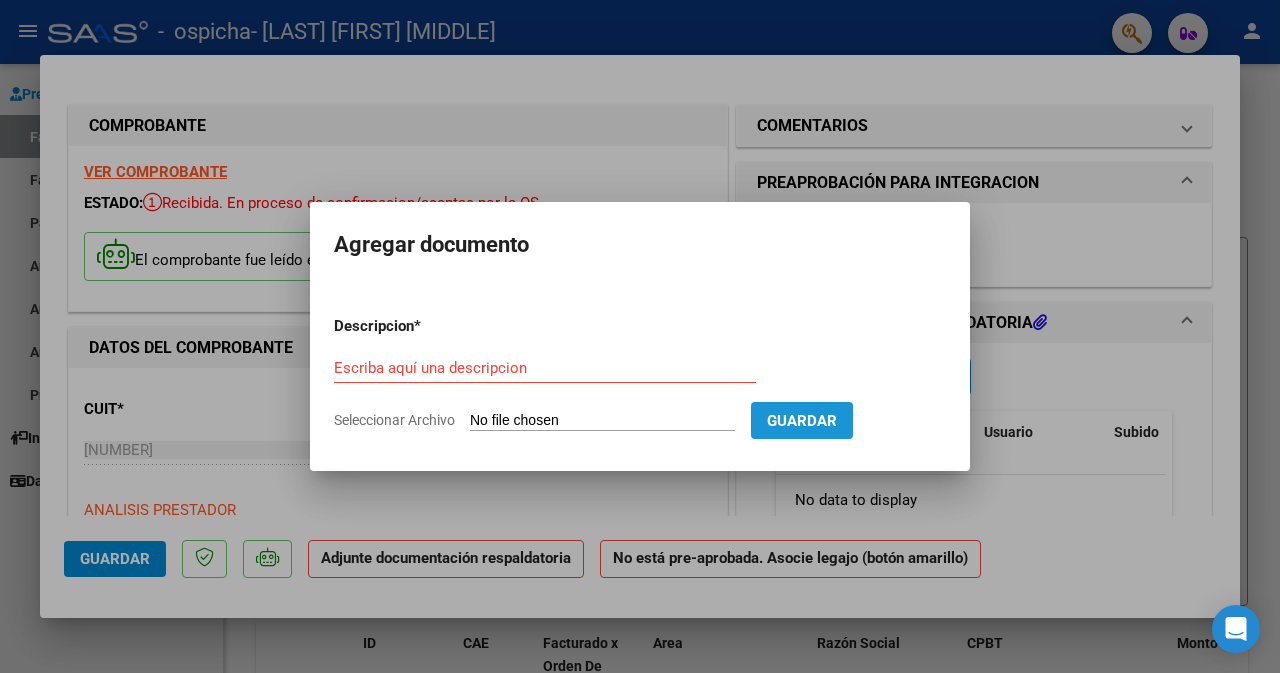 click on "Guardar" at bounding box center [802, 421] 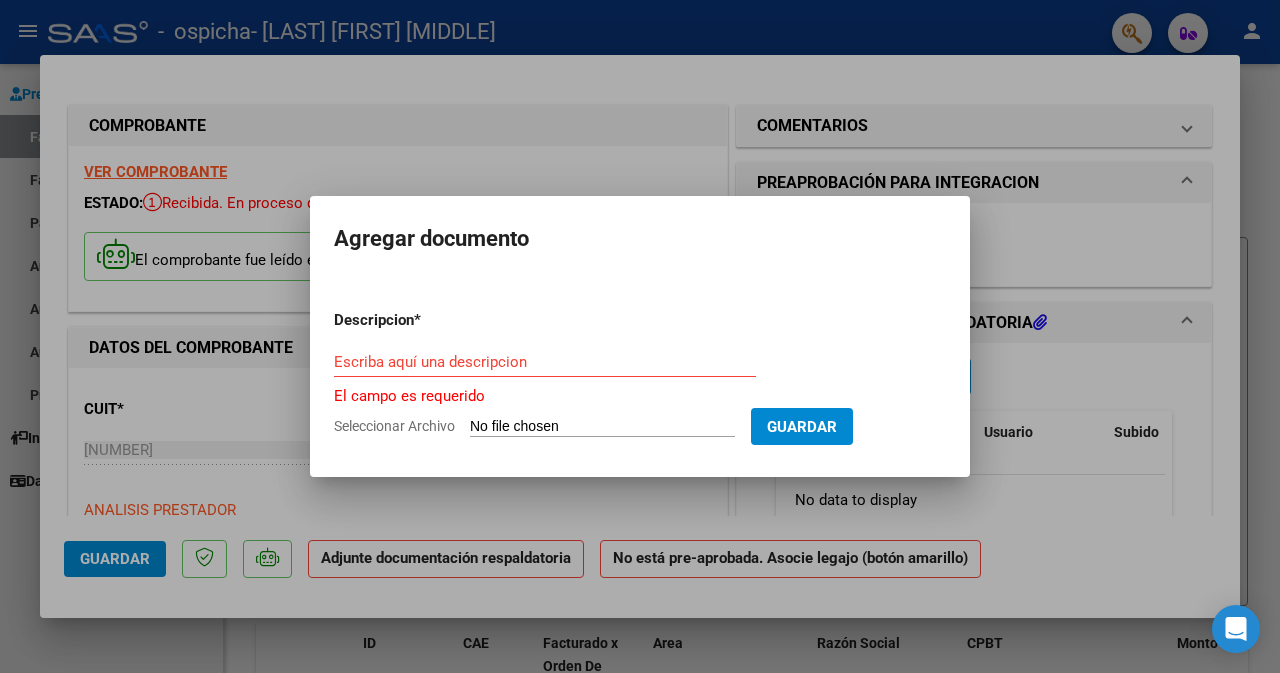 click on "Seleccionar Archivo" at bounding box center (602, 427) 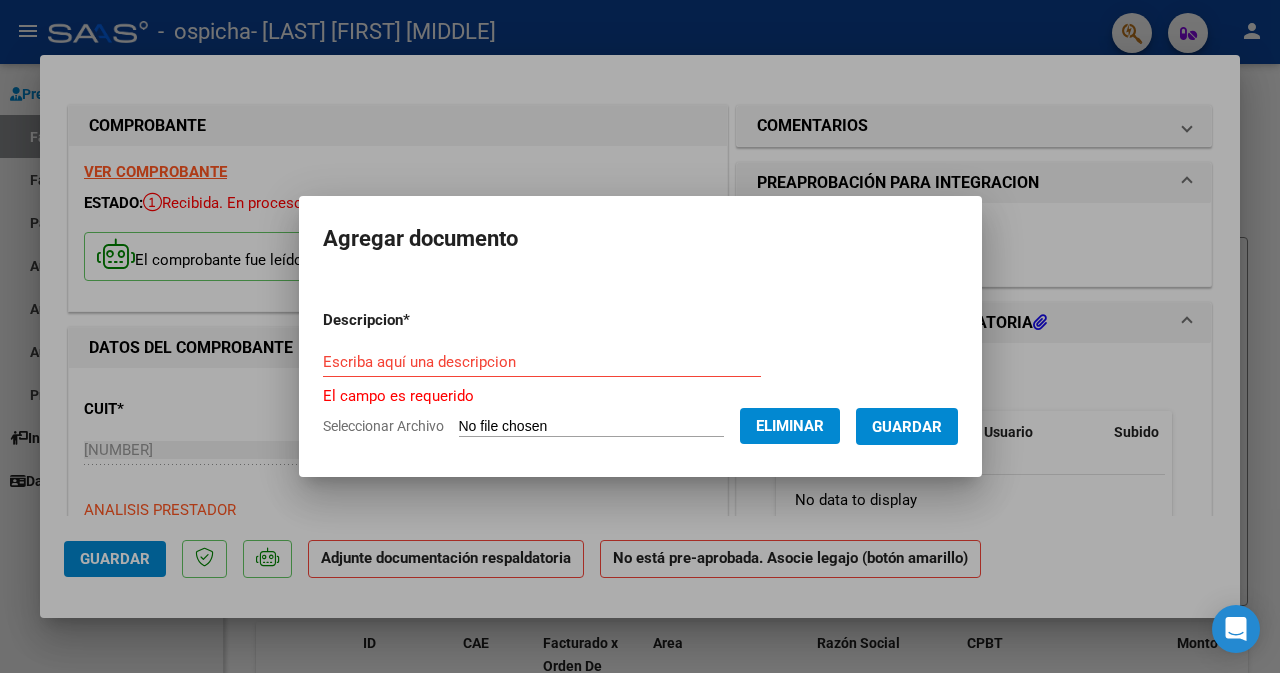 click on "Escriba aquí una descripcion" at bounding box center [542, 362] 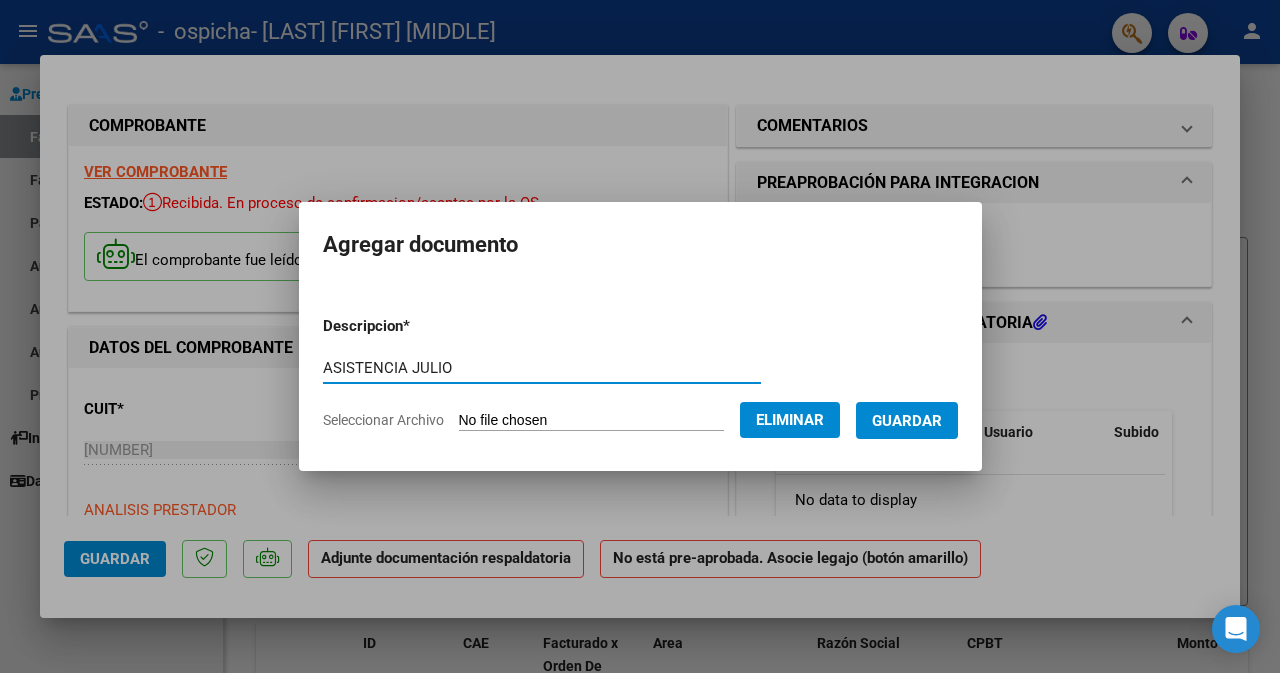 type on "ASISTENCIA JULIO" 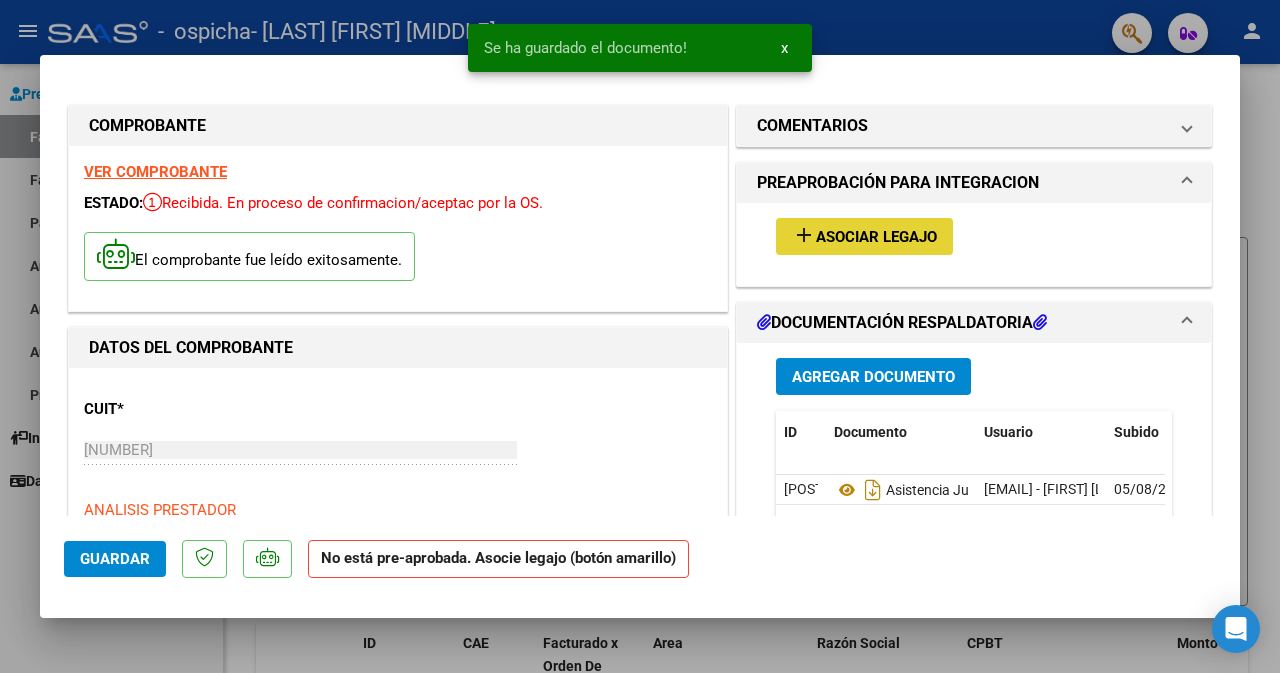 click on "Asociar Legajo" at bounding box center [876, 237] 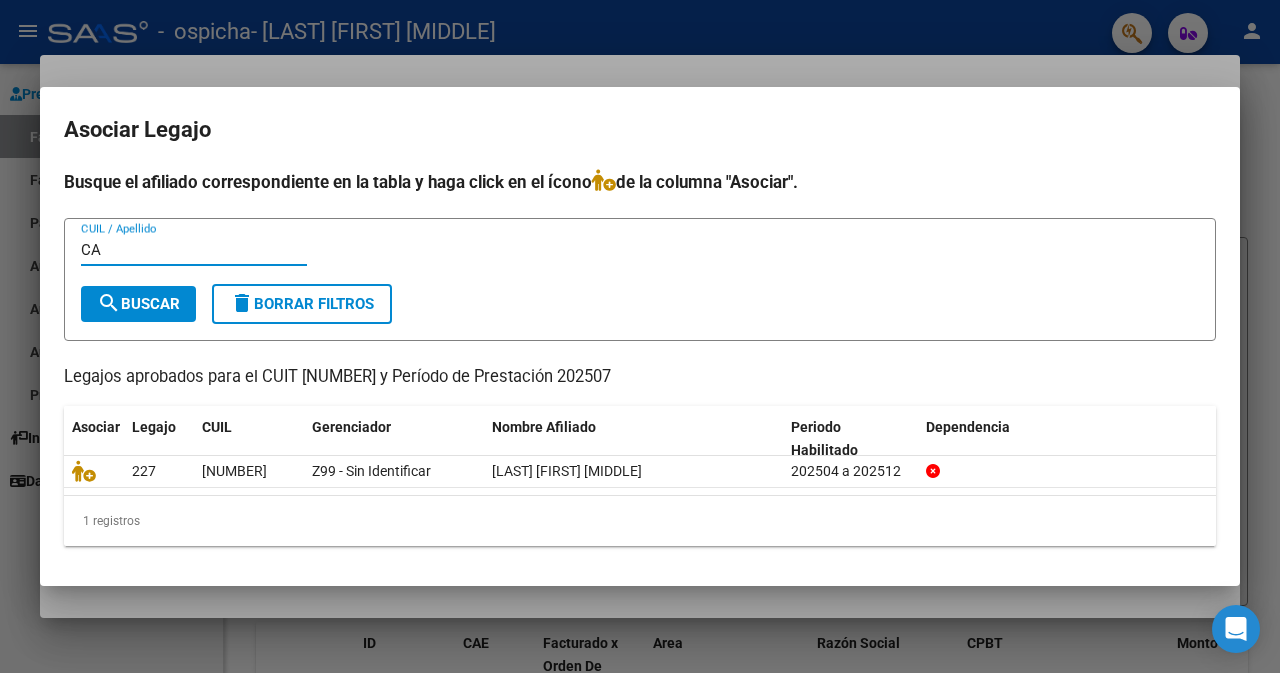 type on "C" 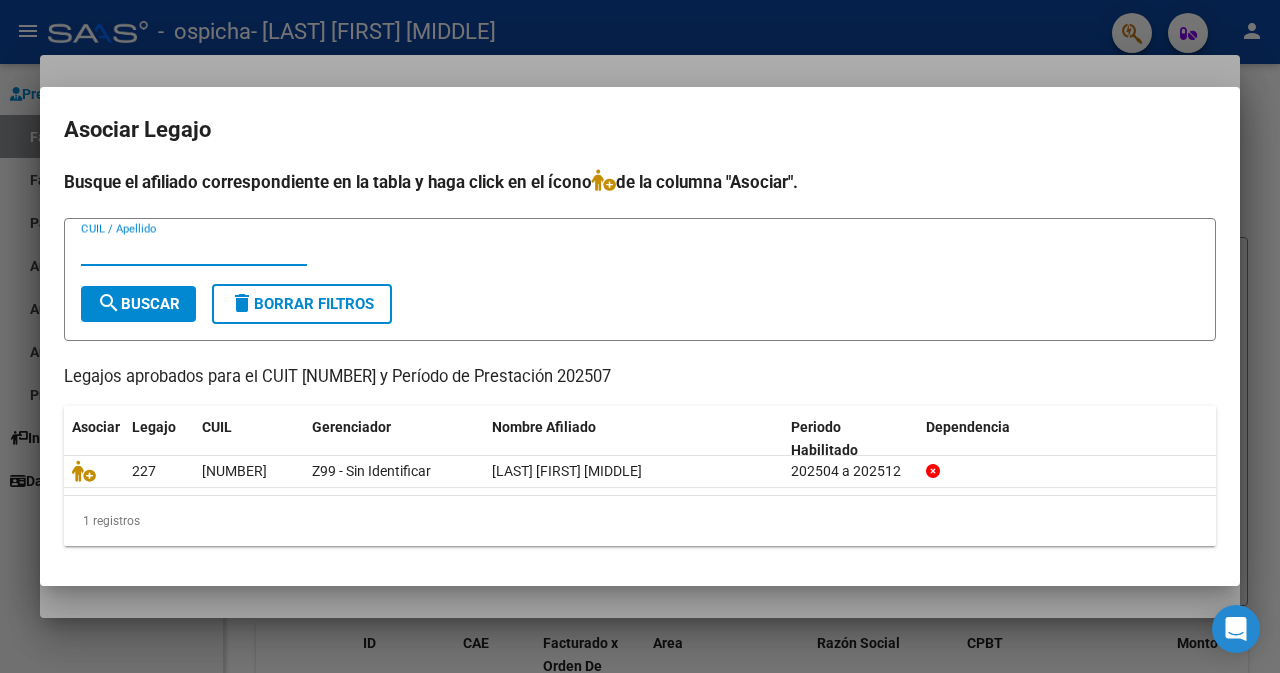 click on "CUIL / Apellido" at bounding box center (194, 250) 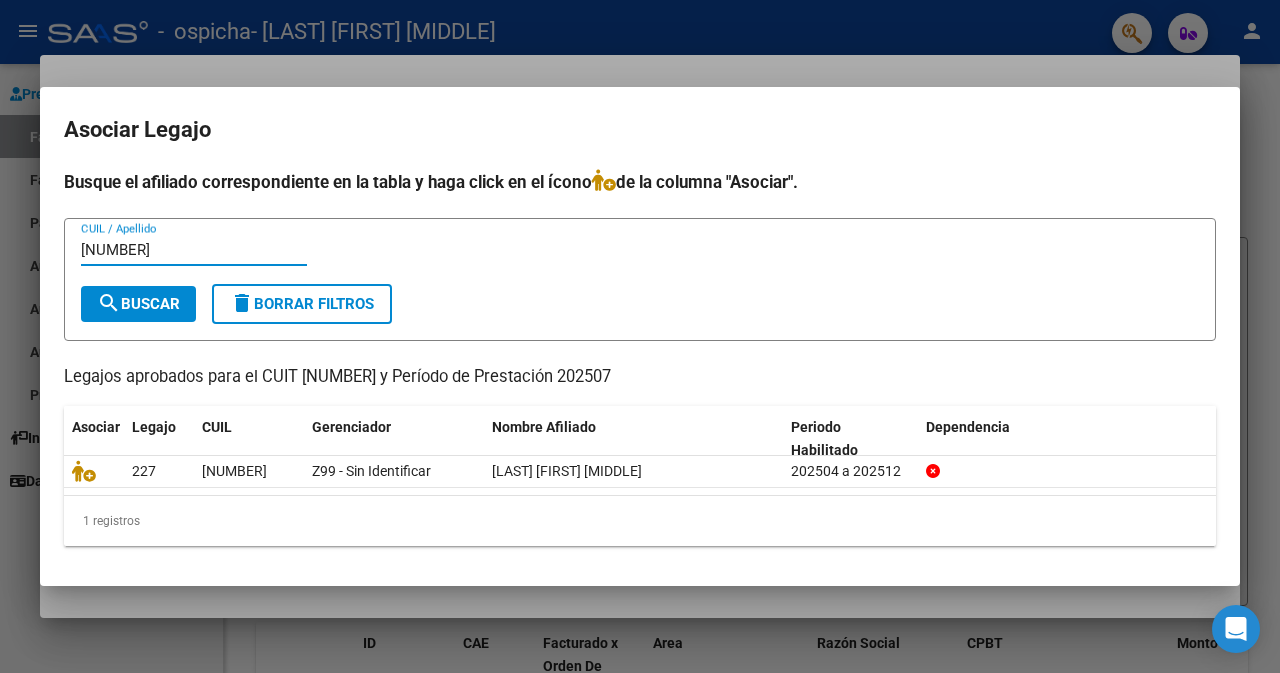 click on "search  Buscar" at bounding box center (138, 304) 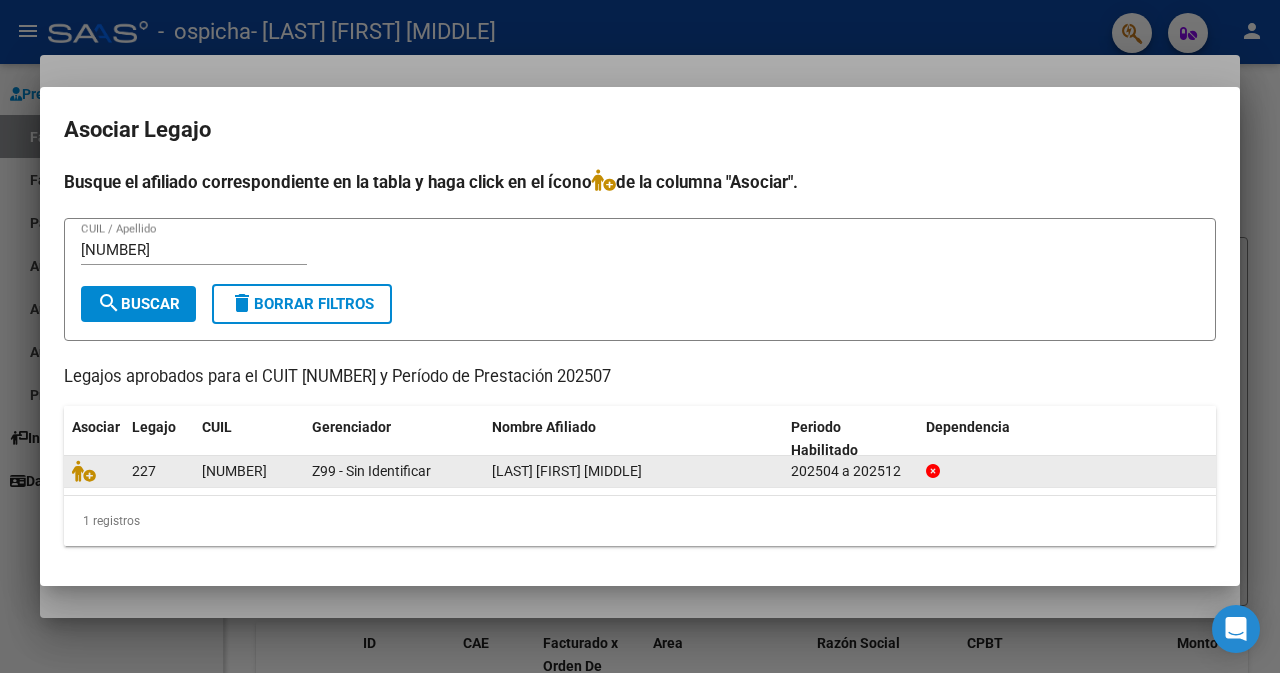 click on "[NUMBER]" 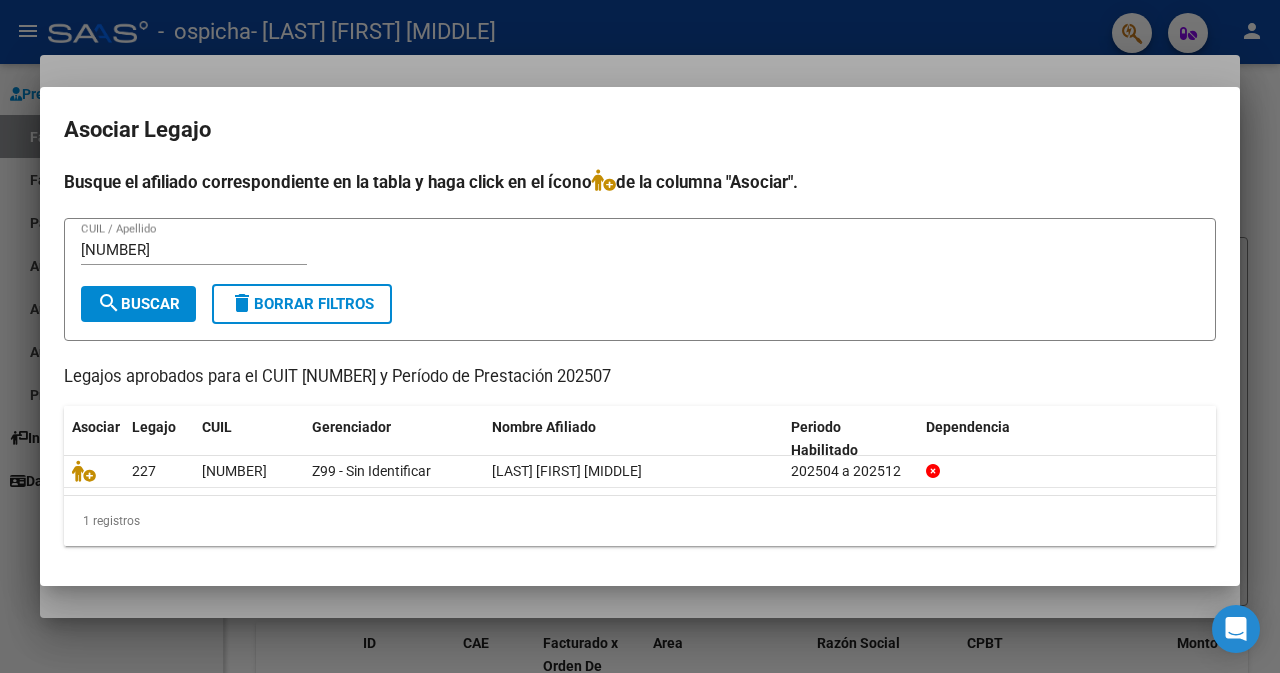 click on "[NUMBER]" at bounding box center [194, 250] 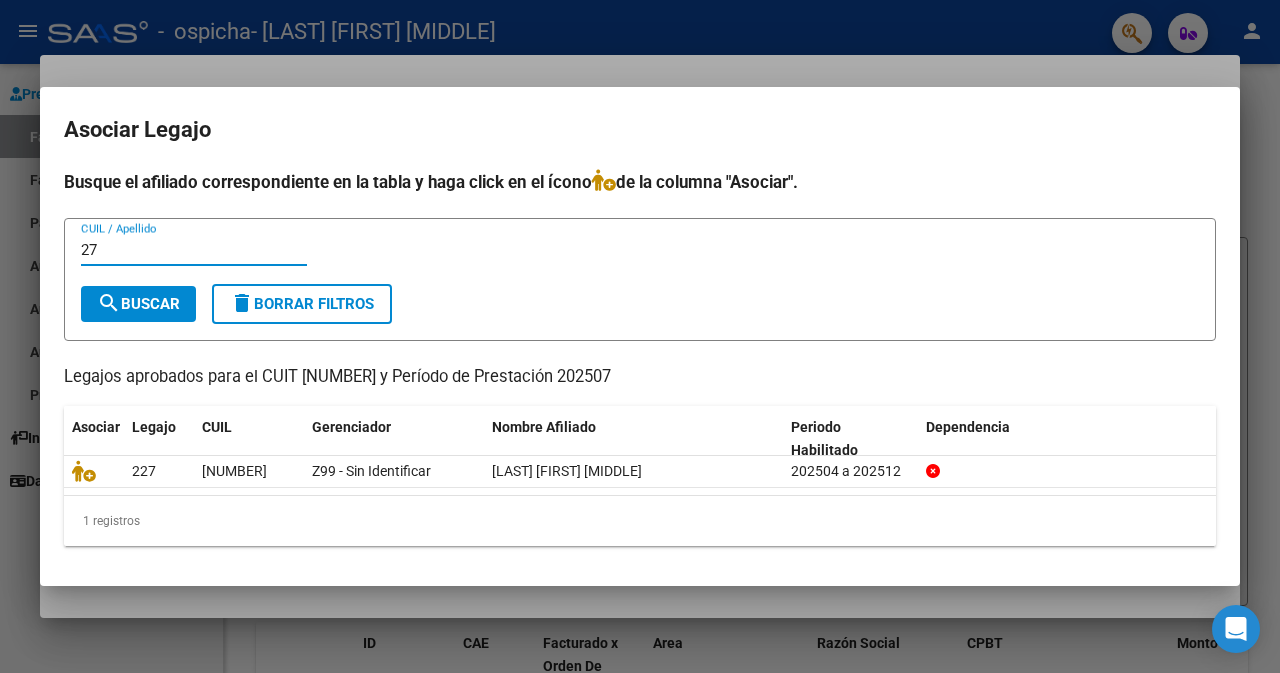 type on "2" 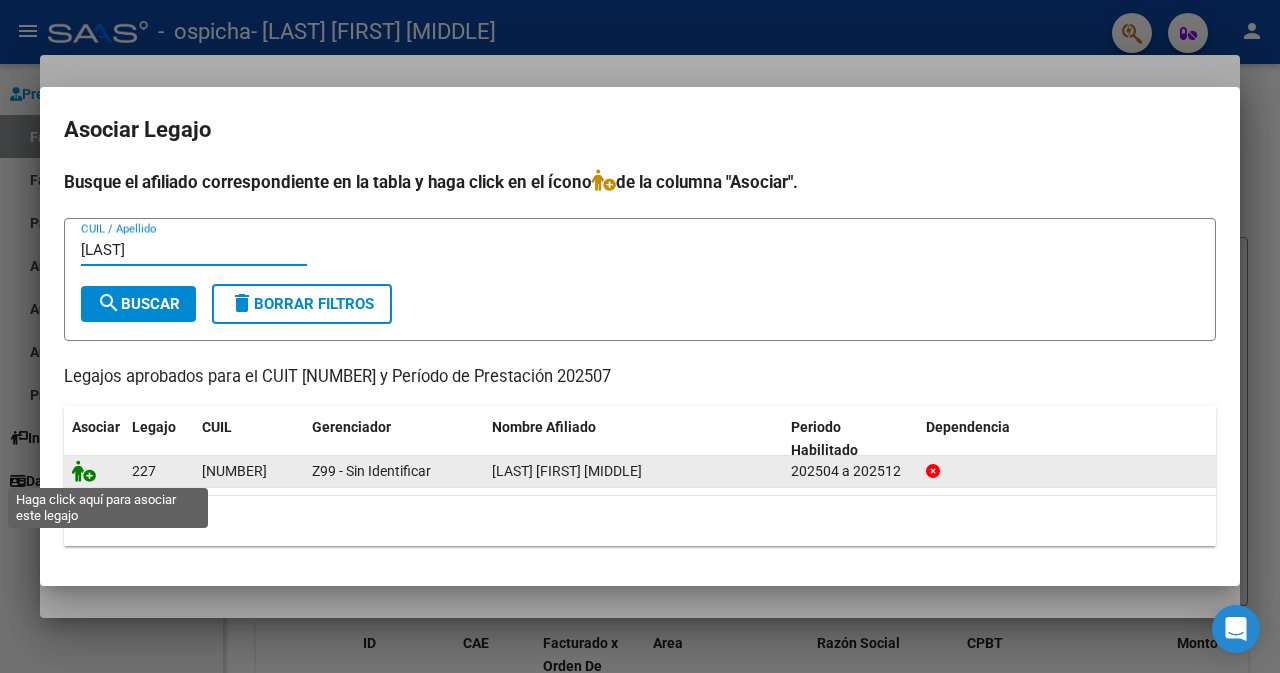 type on "[LAST]" 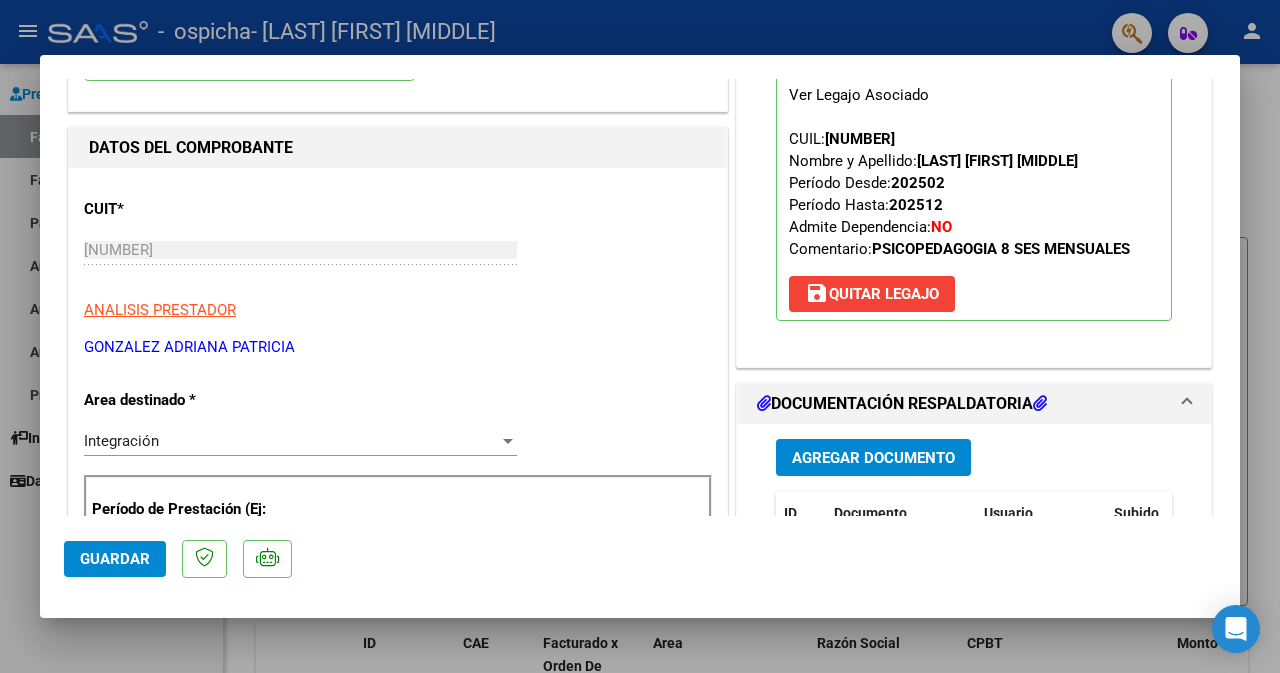 scroll, scrollTop: 0, scrollLeft: 0, axis: both 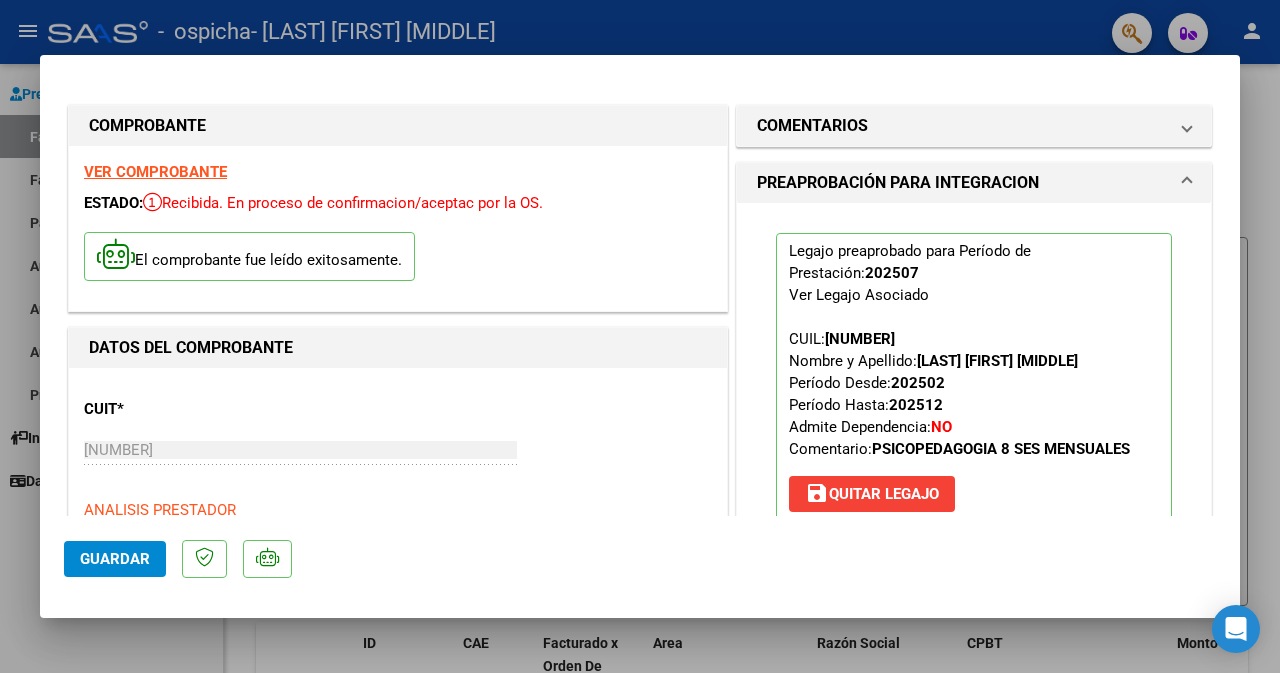 click on "VER COMPROBANTE" at bounding box center (155, 172) 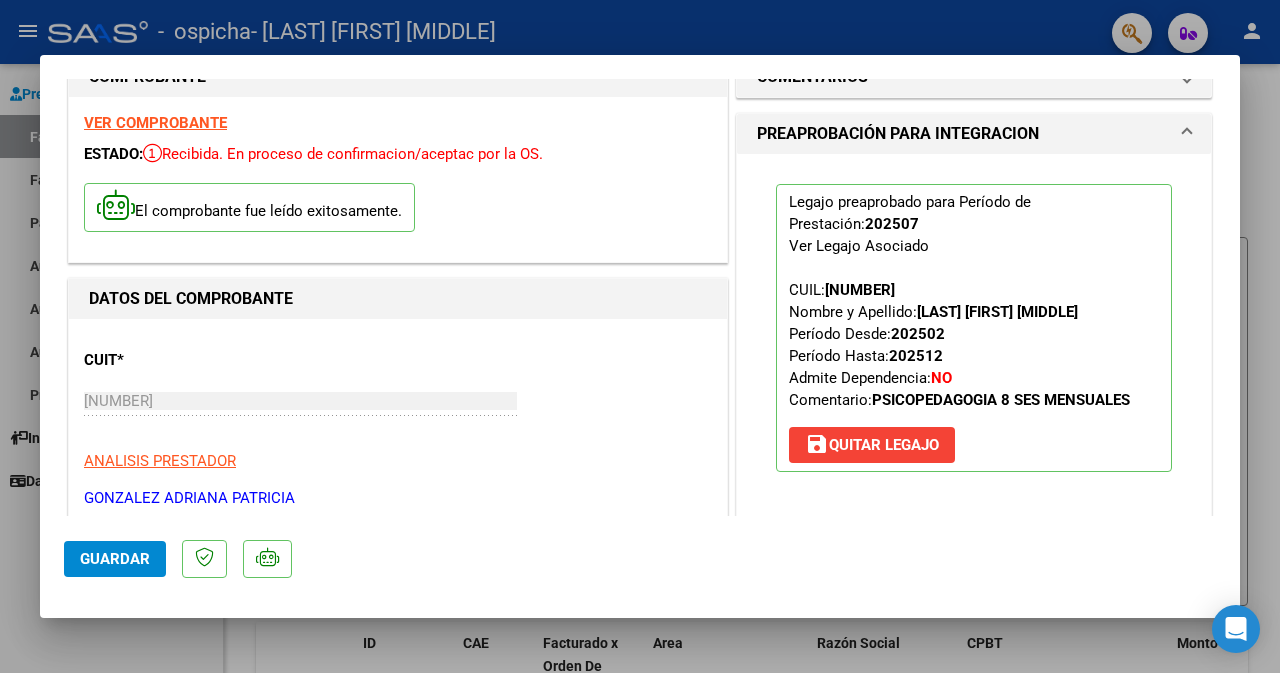 scroll, scrollTop: 0, scrollLeft: 0, axis: both 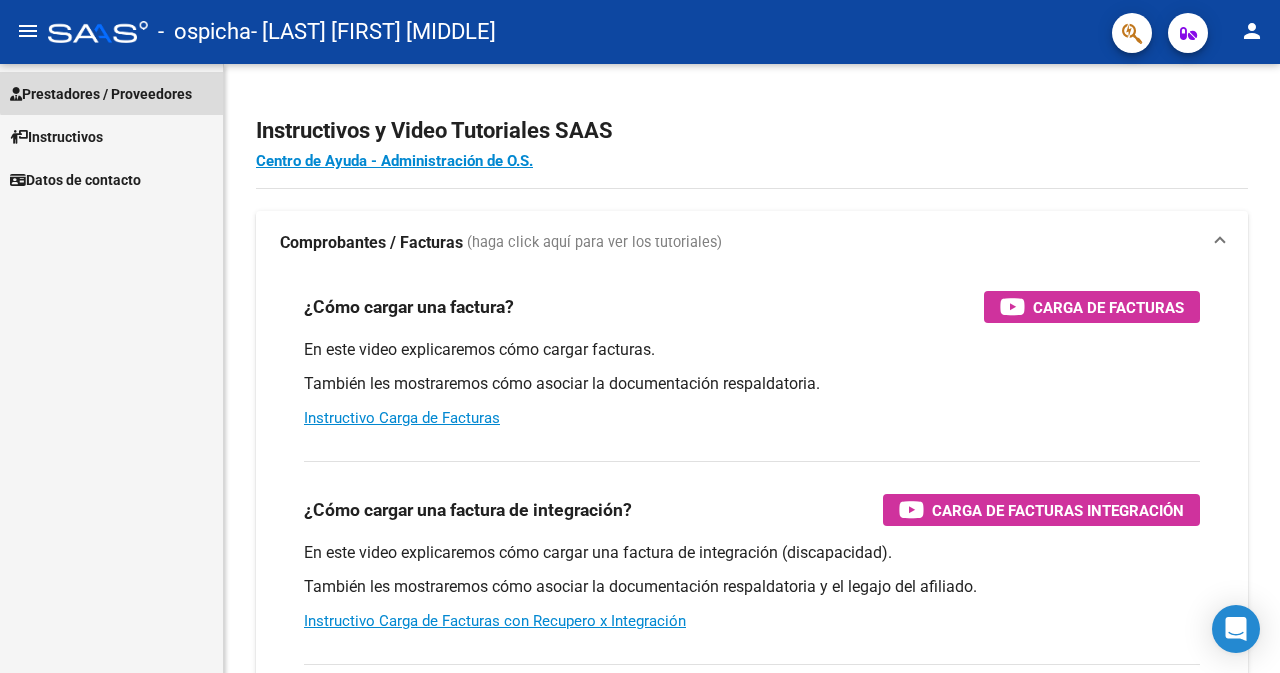 click on "Prestadores / Proveedores" at bounding box center [101, 94] 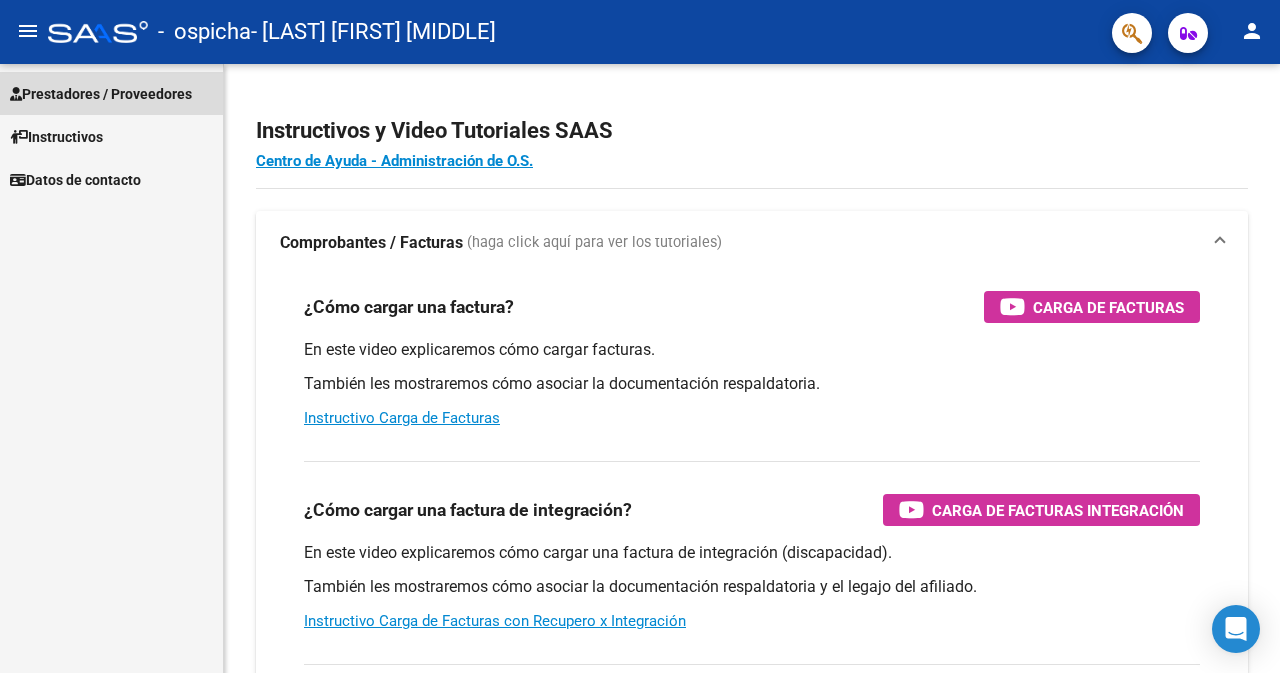 click on "Prestadores / Proveedores" at bounding box center [101, 94] 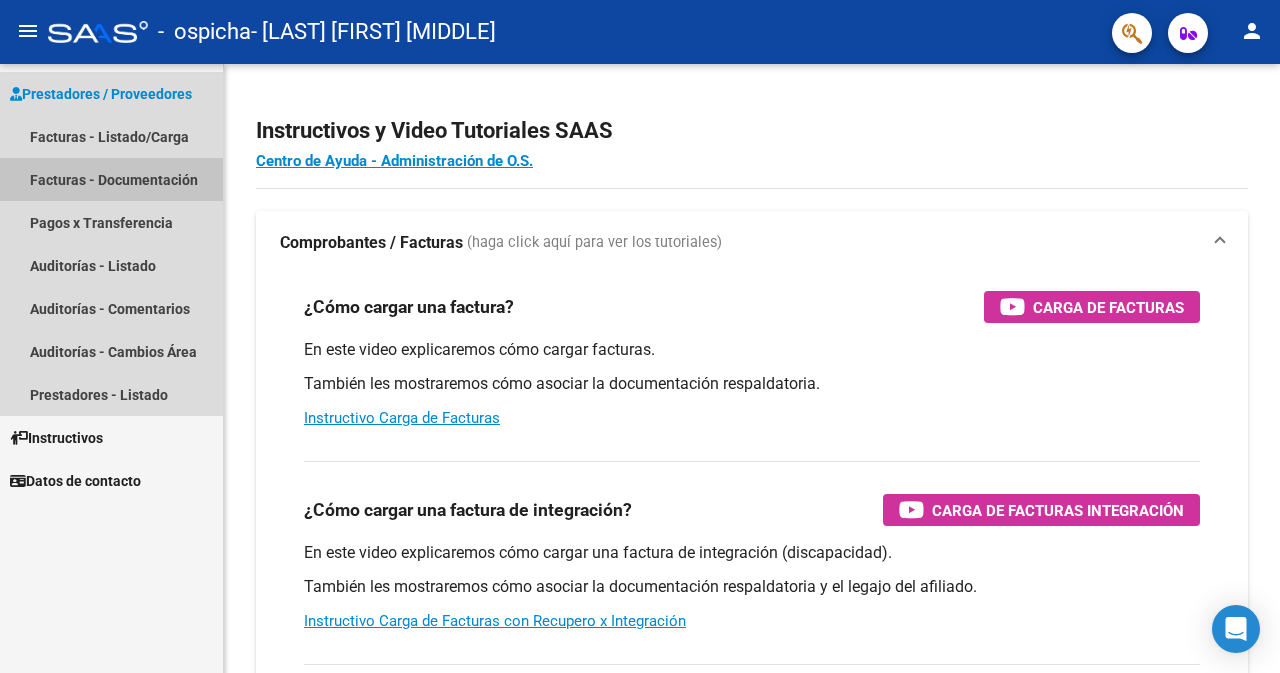 click on "Facturas - Documentación" at bounding box center [111, 179] 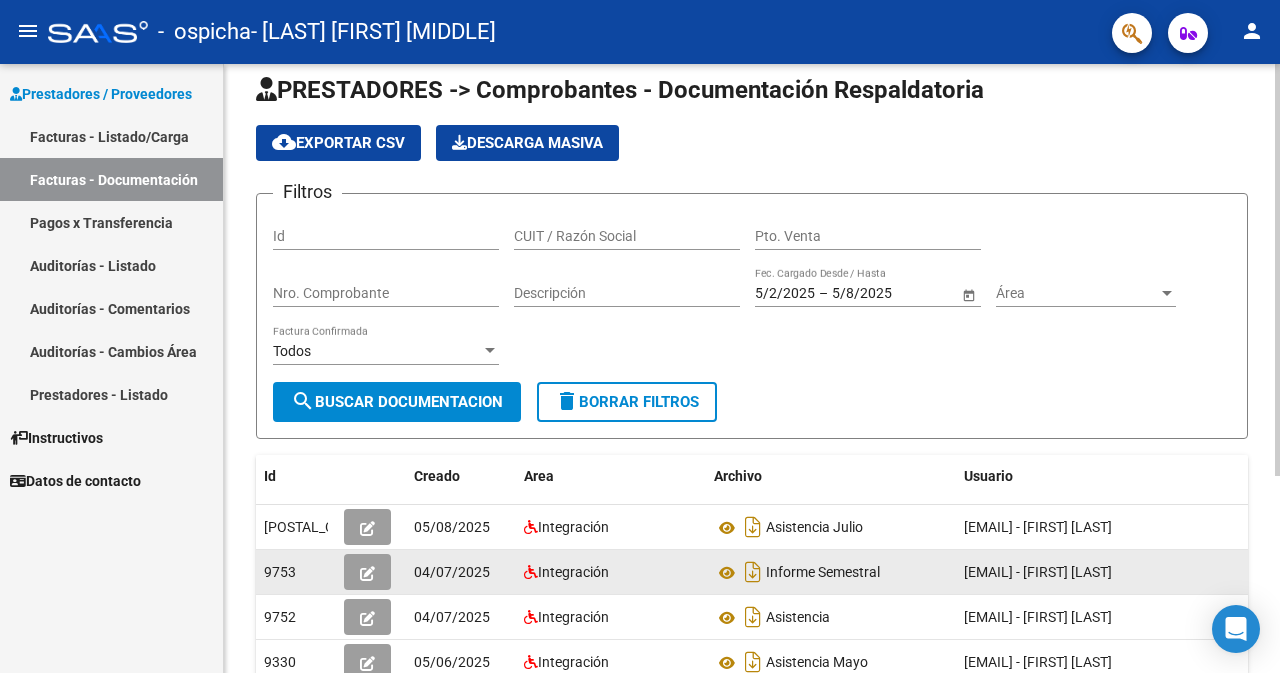 scroll, scrollTop: 0, scrollLeft: 0, axis: both 